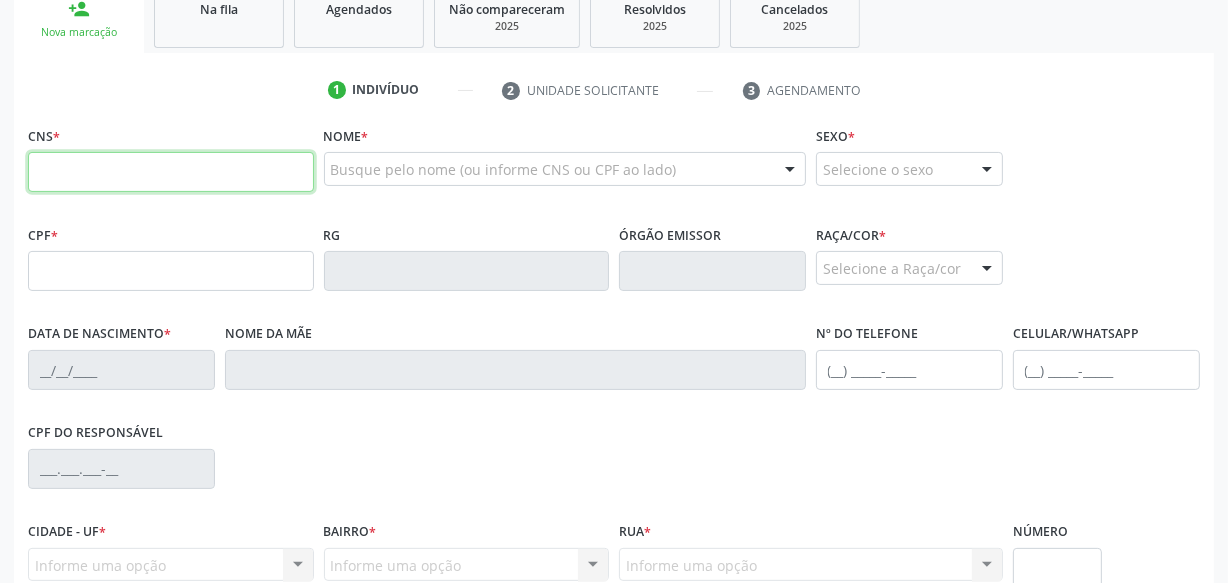 scroll, scrollTop: 181, scrollLeft: 0, axis: vertical 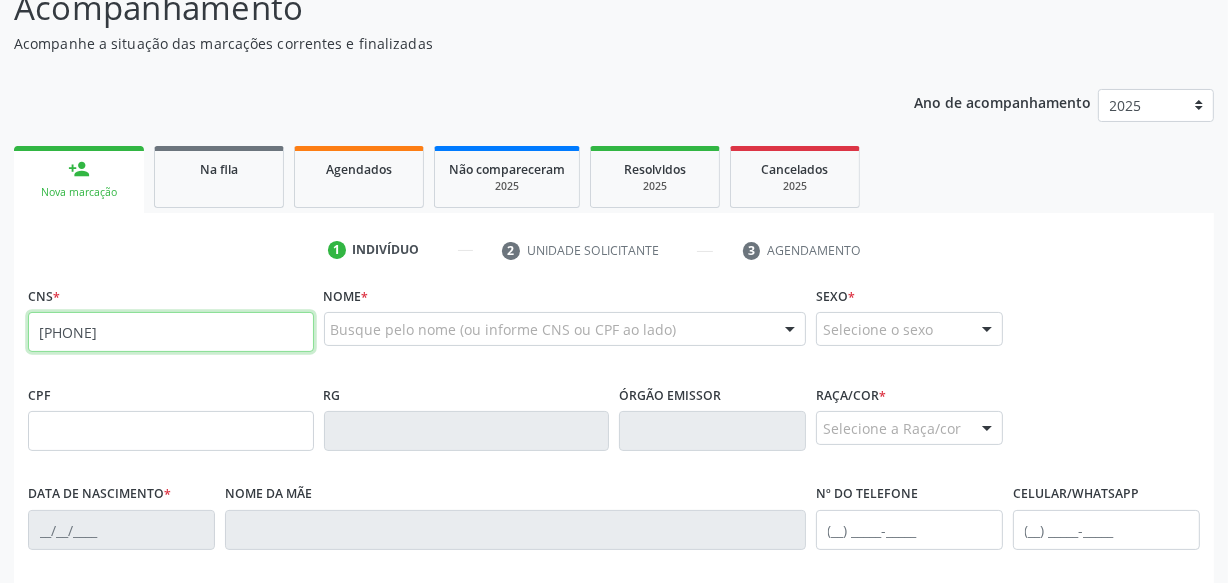type on "[PHONE]" 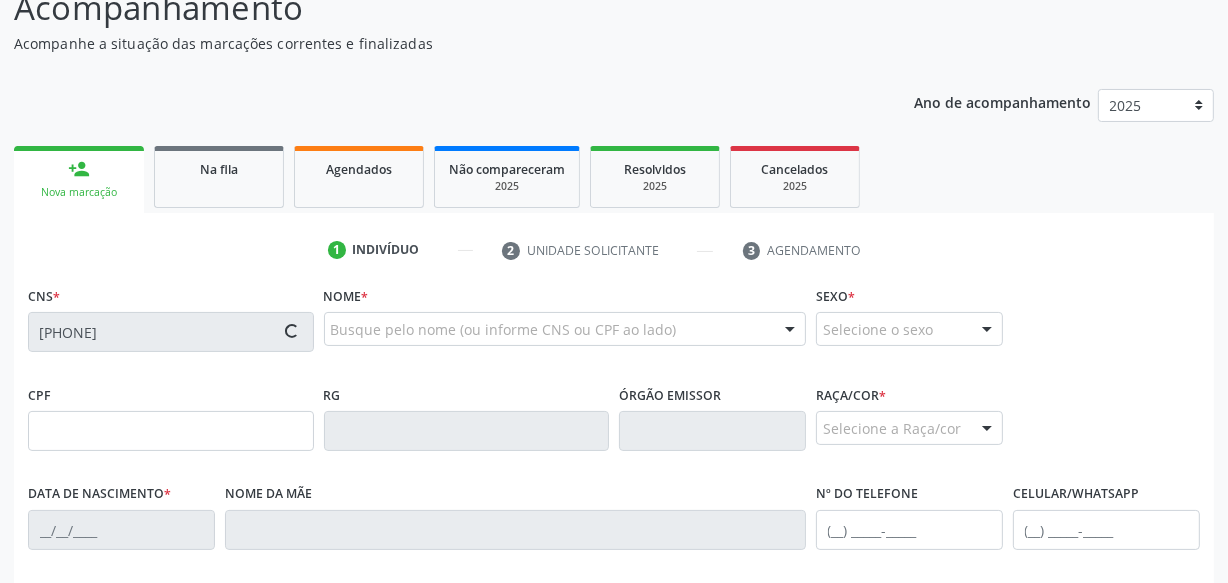 type on "[DATE]" 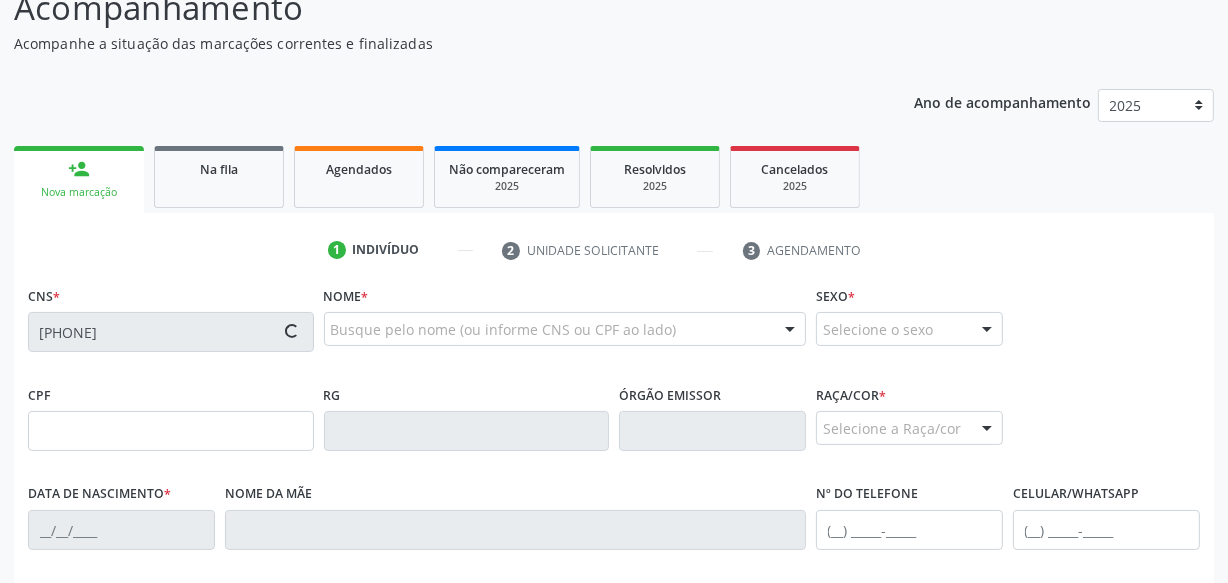 type on "[FIRST] das [LAST_NAME] dos [LAST_NAME]" 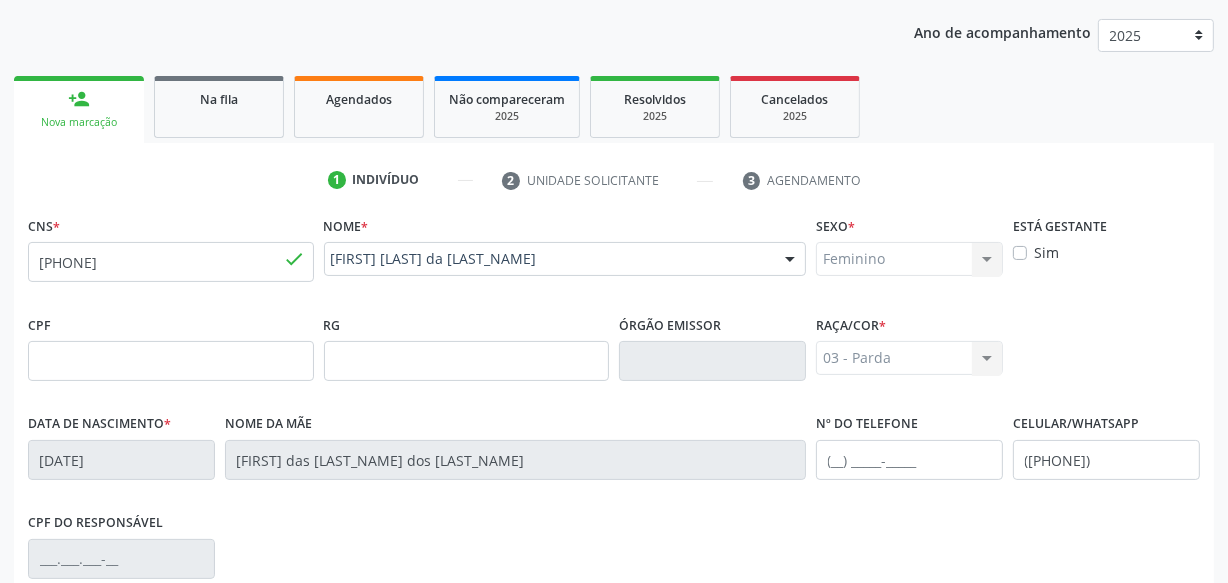 scroll, scrollTop: 528, scrollLeft: 0, axis: vertical 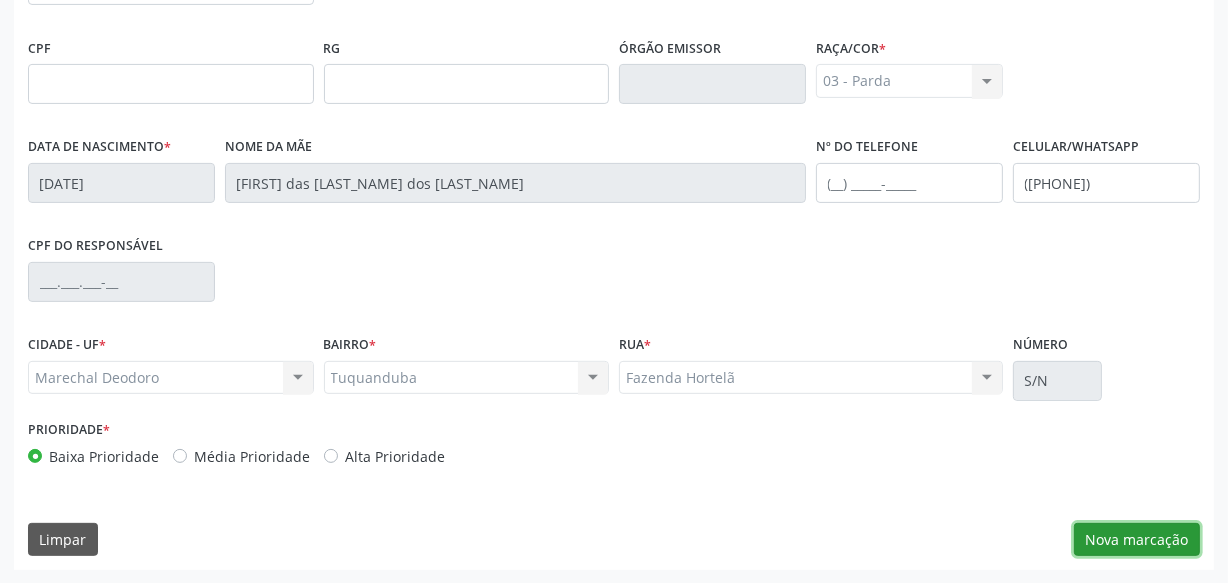 click on "Nova marcação" at bounding box center (1137, 540) 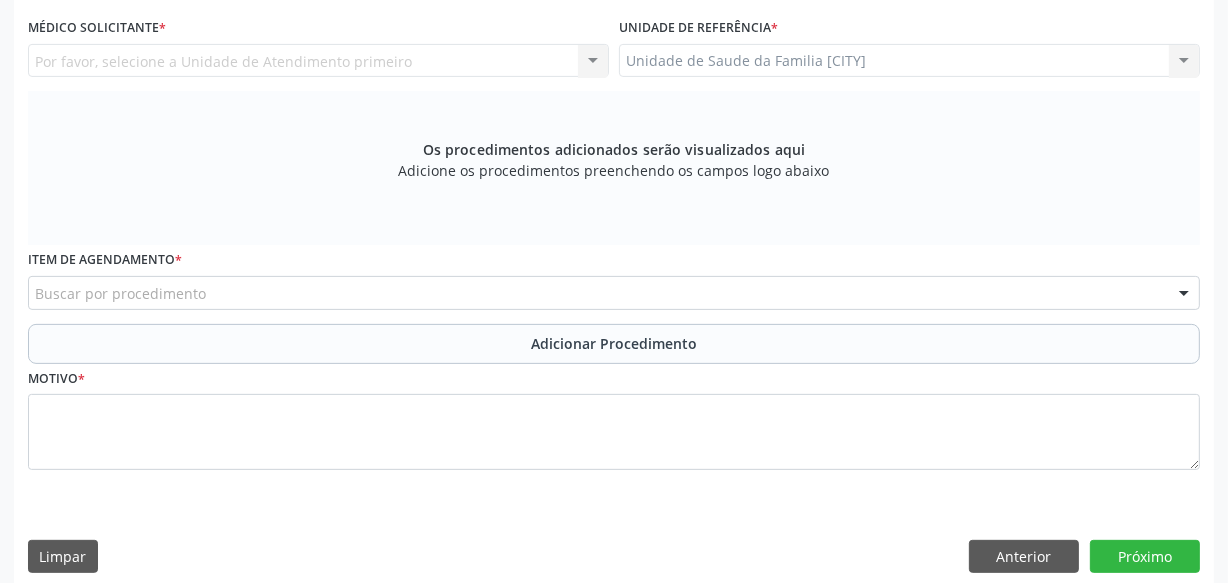 click on "Buscar por procedimento" at bounding box center (614, 293) 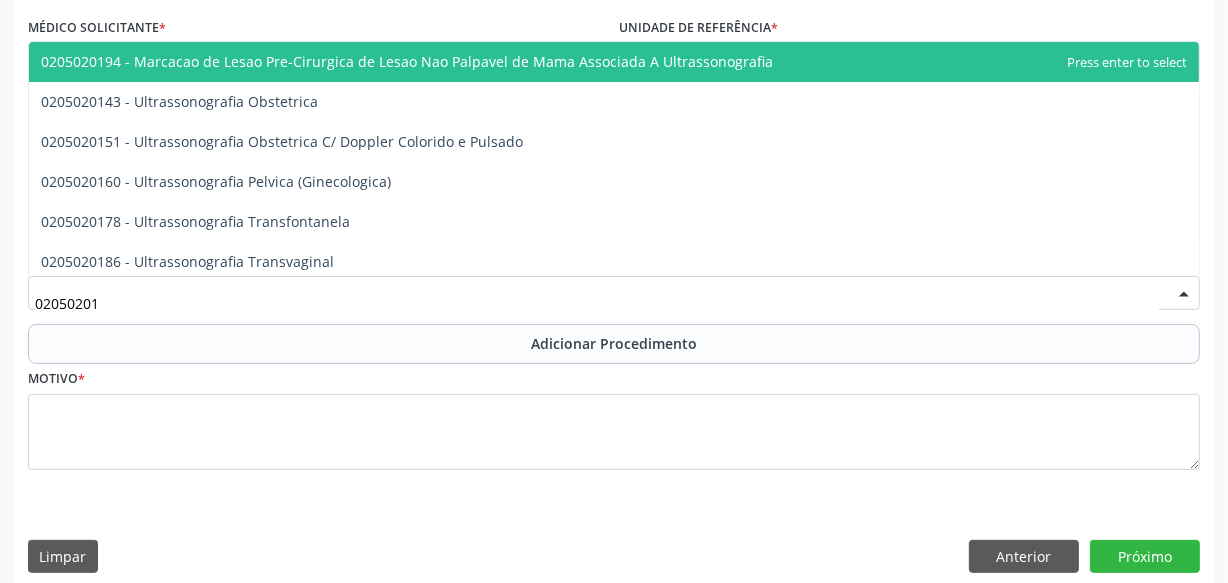 type on "020502014" 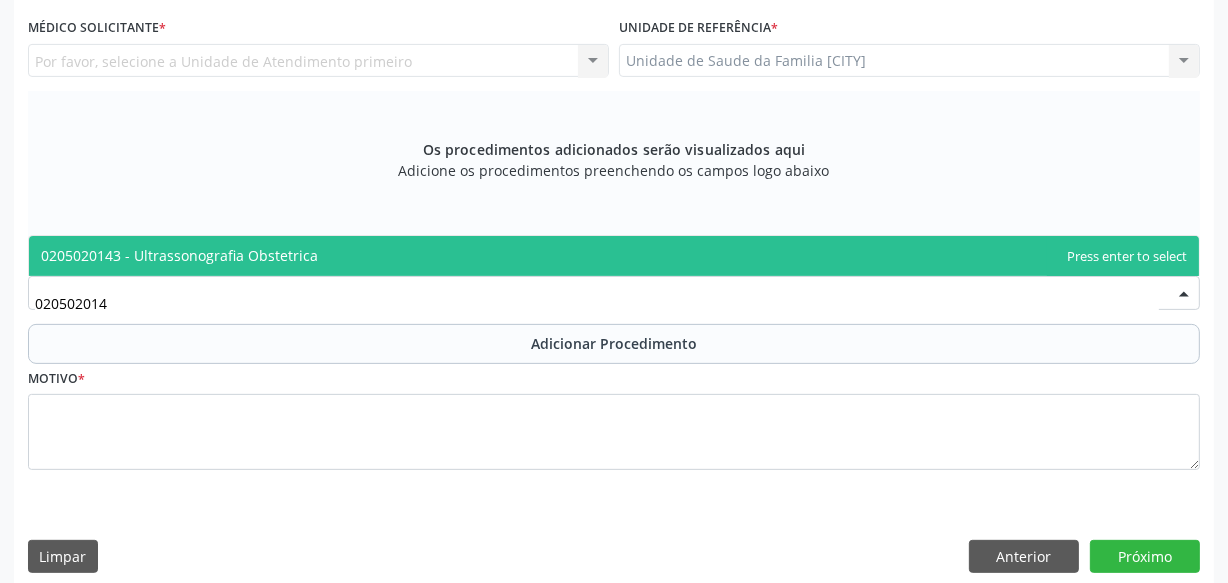 click on "0205020143 - Ultrassonografia Obstetrica" at bounding box center (614, 256) 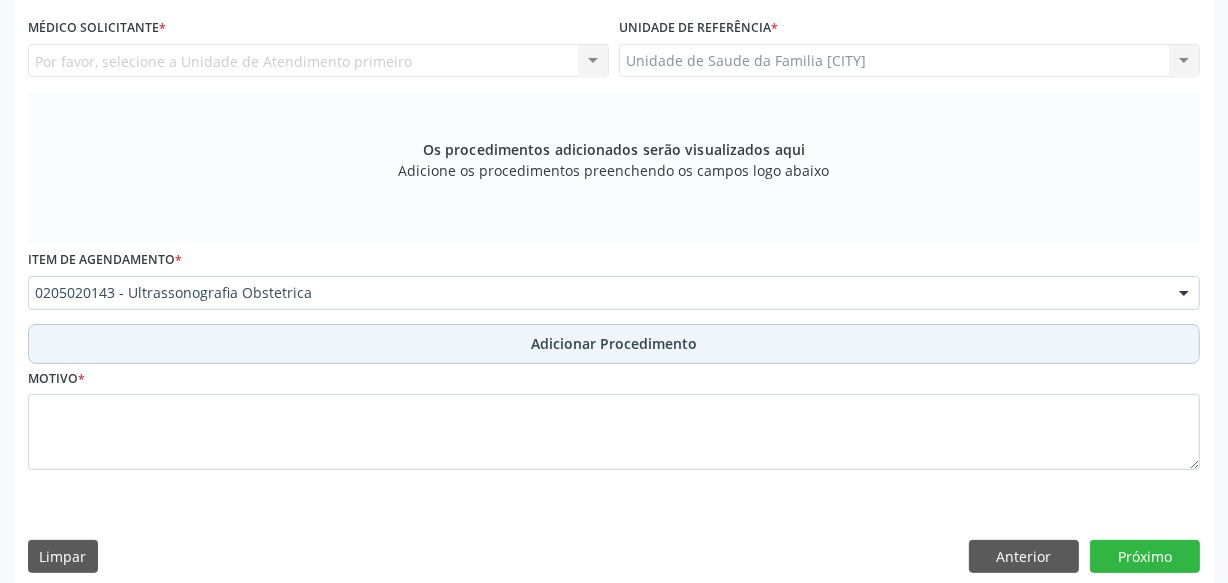 click on "Adicionar Procedimento" at bounding box center [614, 344] 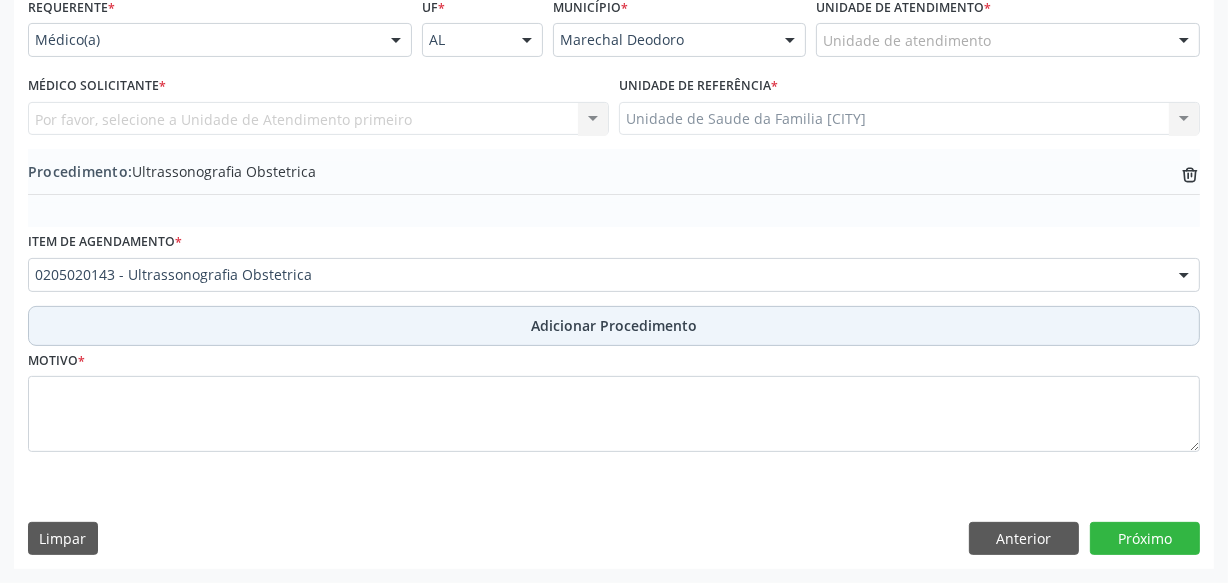 scroll, scrollTop: 469, scrollLeft: 0, axis: vertical 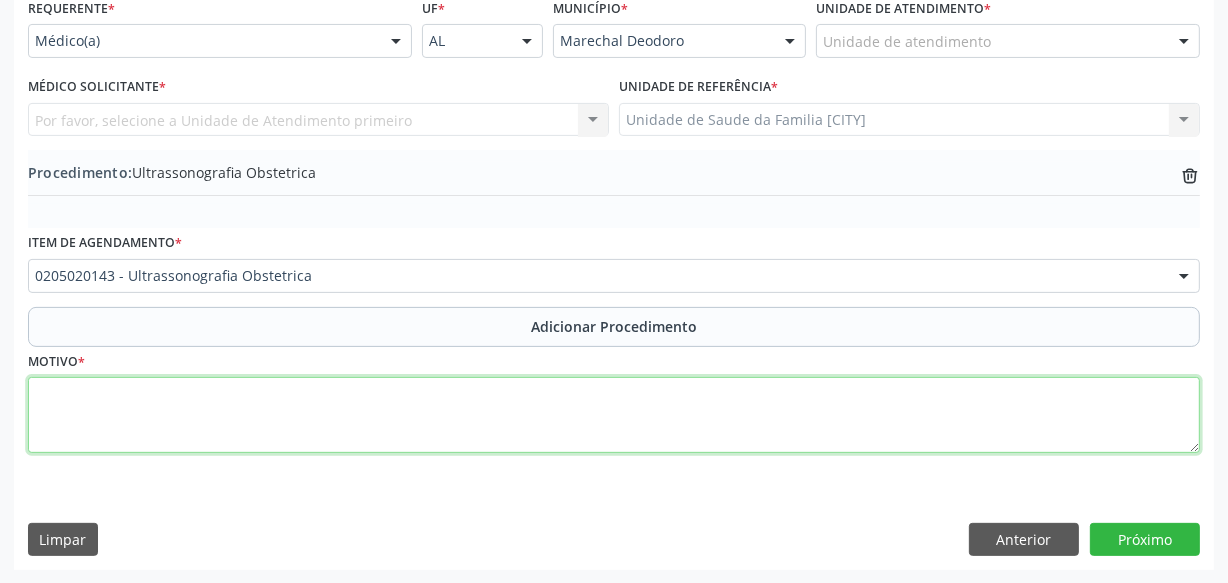 click at bounding box center [614, 415] 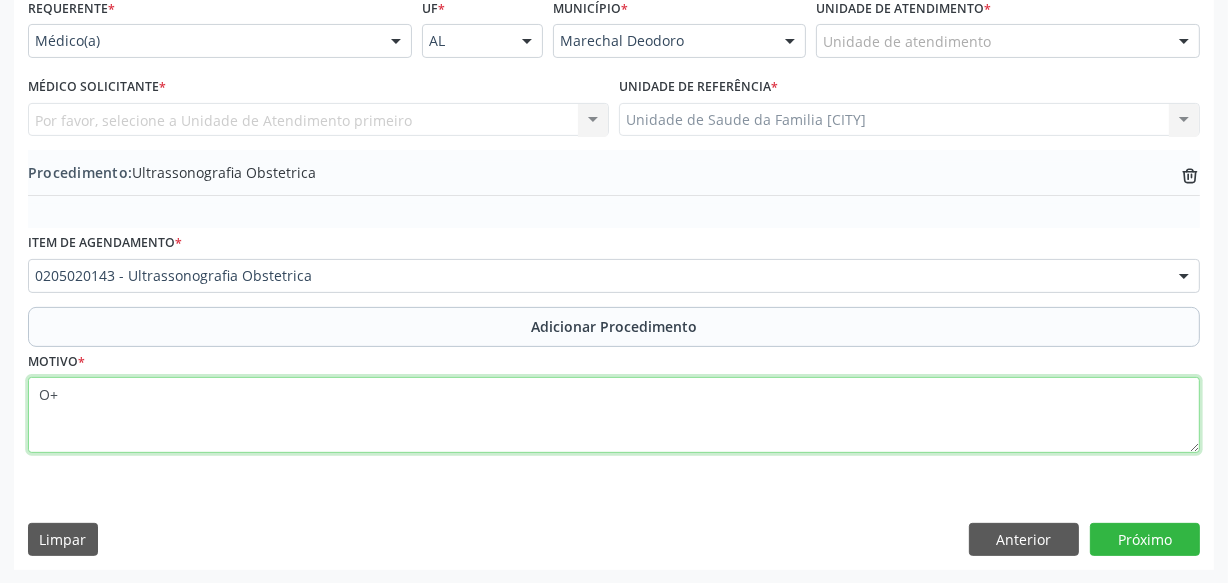 type on "O" 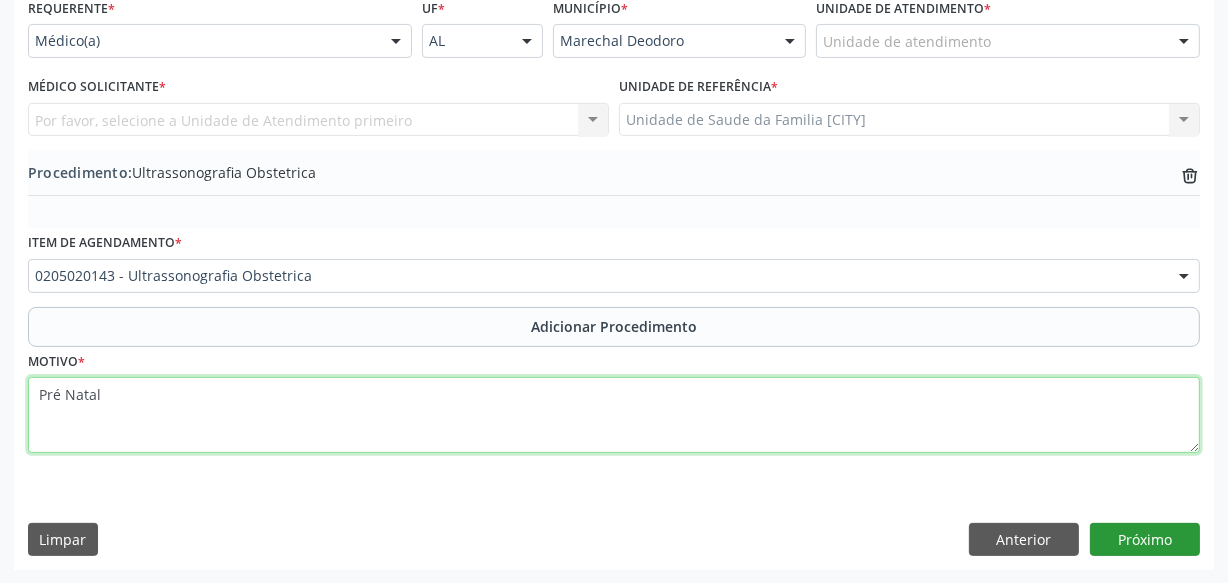 type on "Pré Natal" 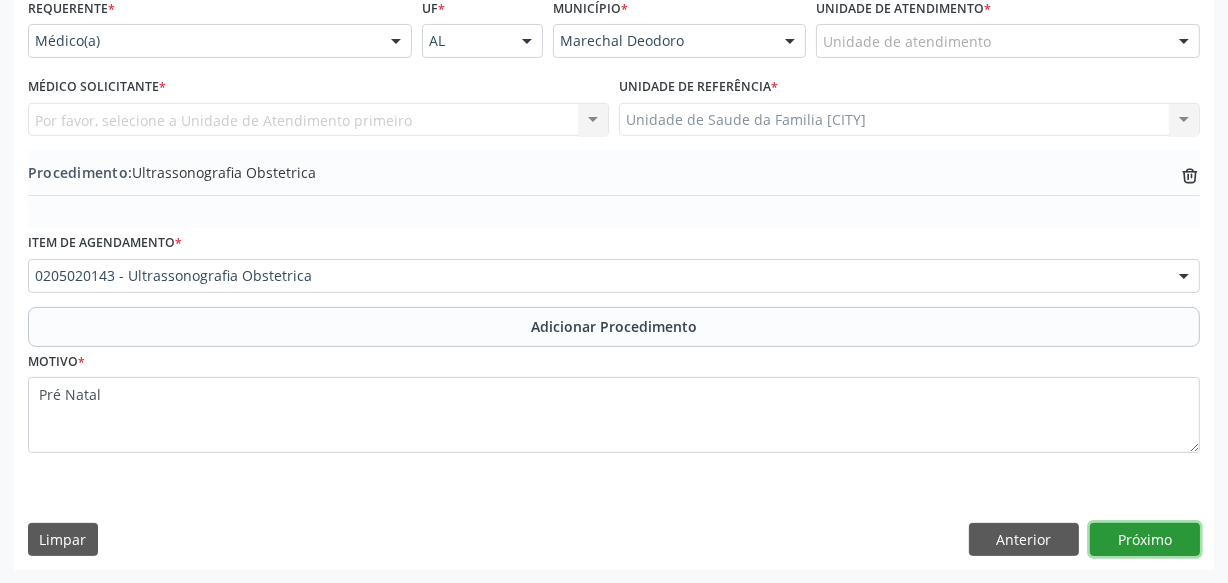 click on "Próximo" at bounding box center (1145, 540) 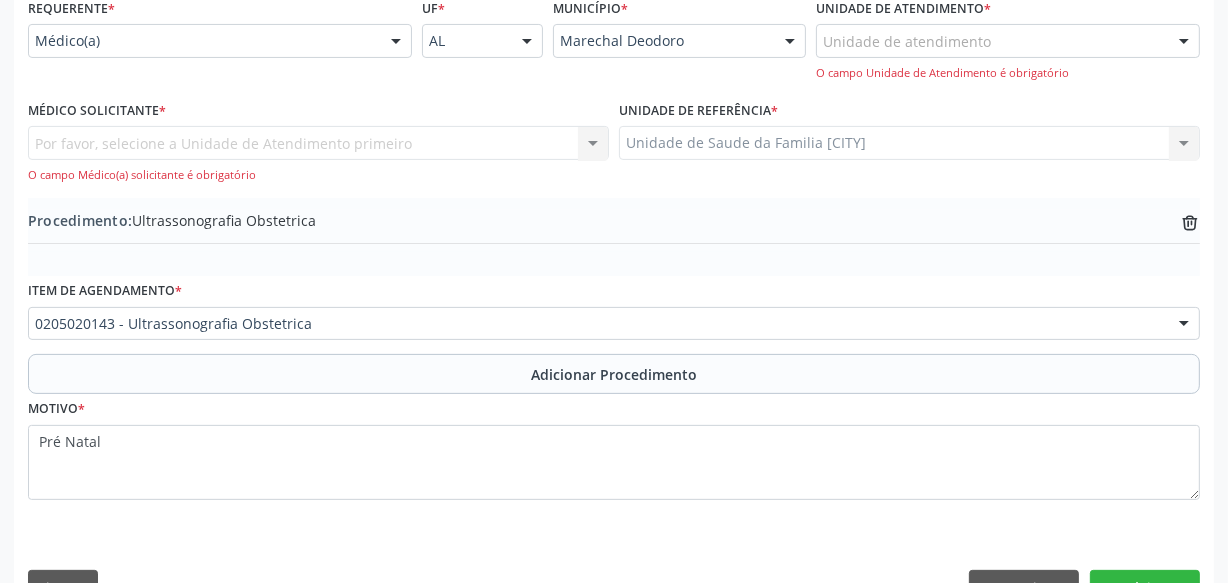 click on "Unidade de atendimento" at bounding box center (1008, 41) 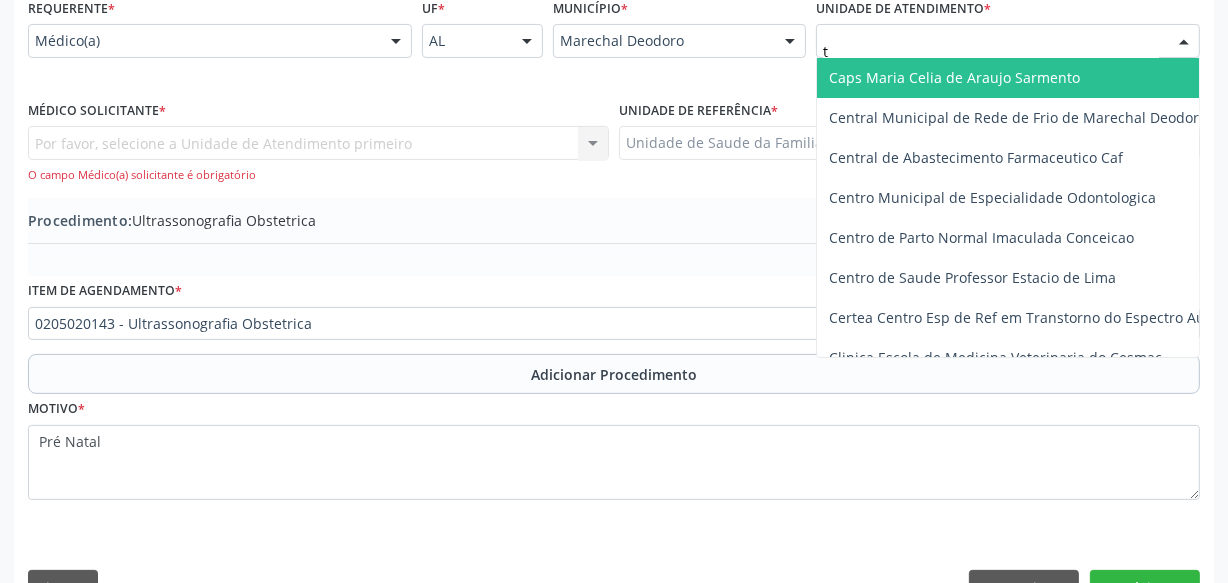 type on "tu" 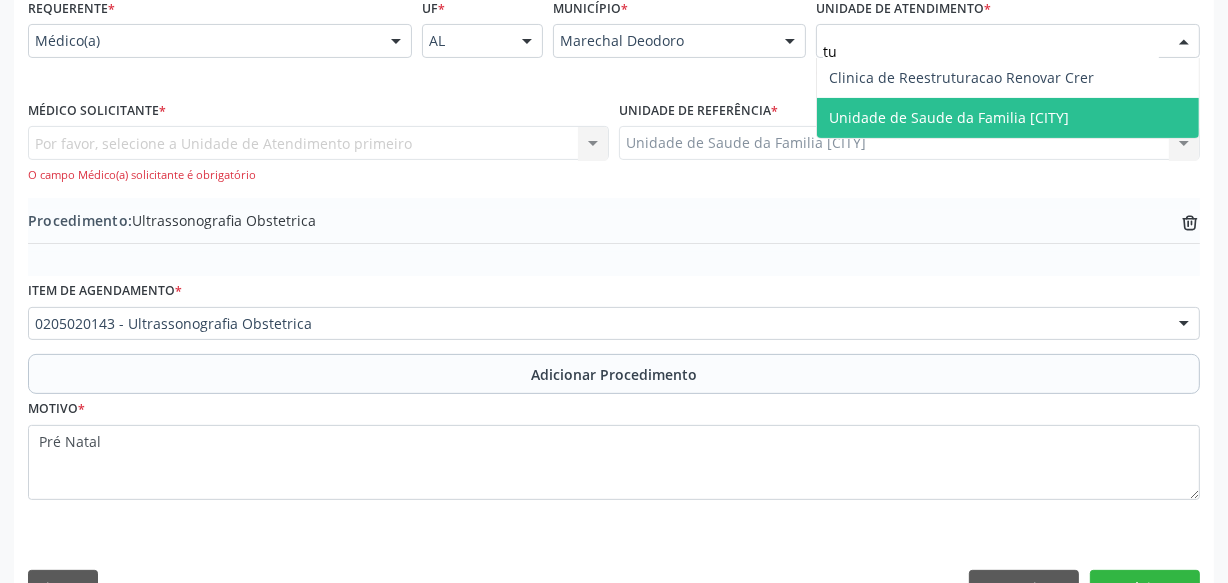 click on "Unidade de Saude da Familia [CITY]" at bounding box center (949, 117) 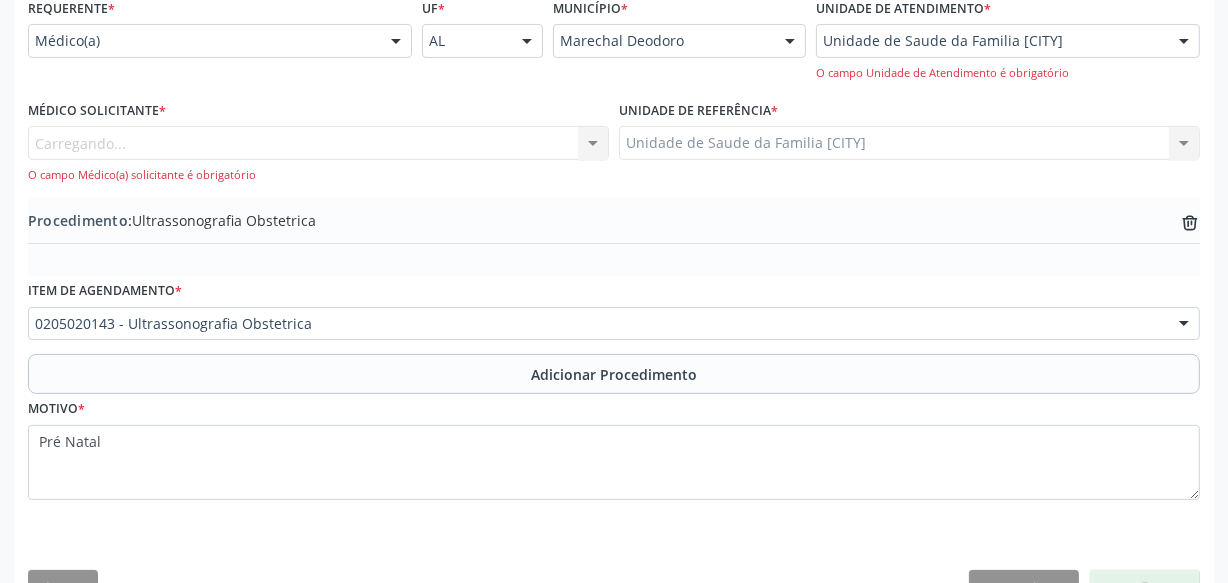 click on "Carregando...
Nenhum resultado encontrado para: "   "
Não há nenhuma opção para ser exibida.
O campo Médico(a) solicitante é obrigatório" at bounding box center (318, 154) 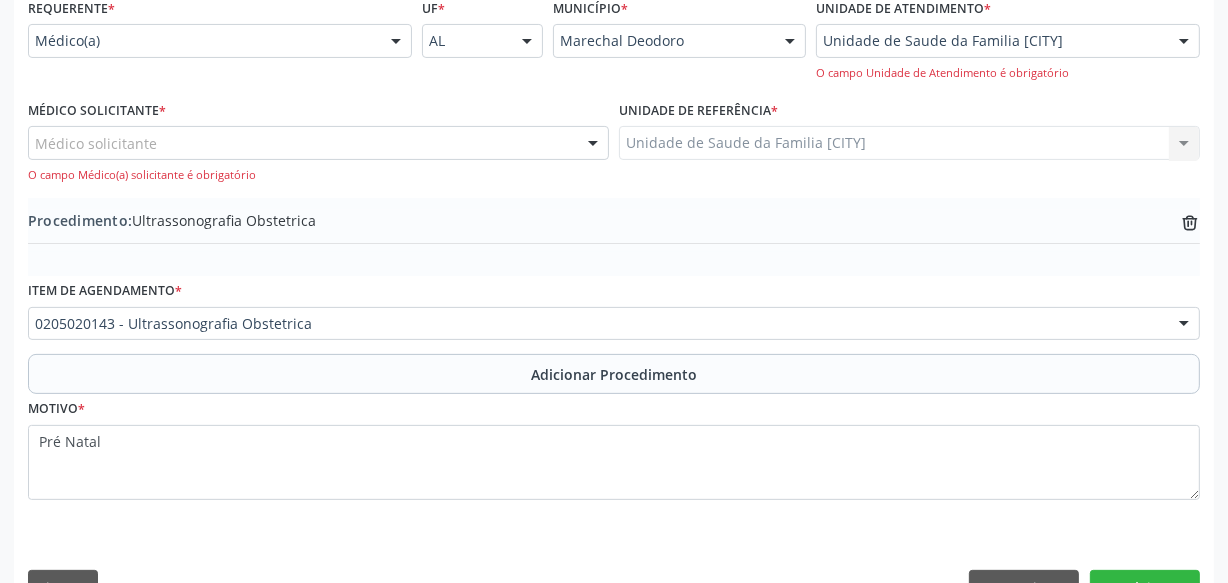 click on "Médico solicitante" at bounding box center [318, 143] 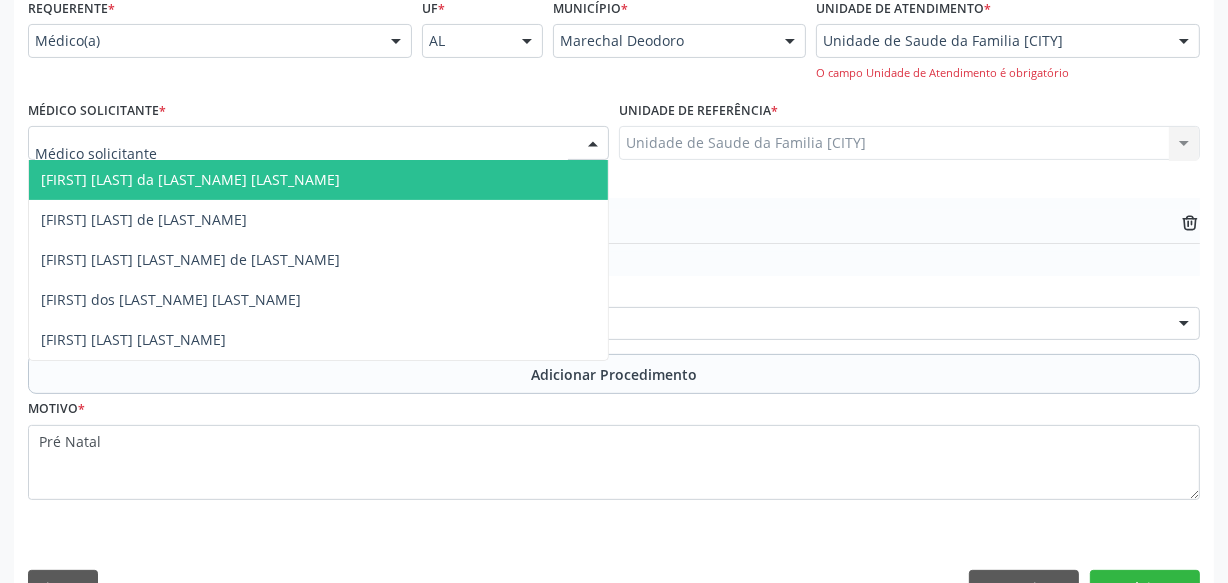 click on "[FIRST] [LAST] da [LAST_NAME] [LAST_NAME]" at bounding box center (318, 180) 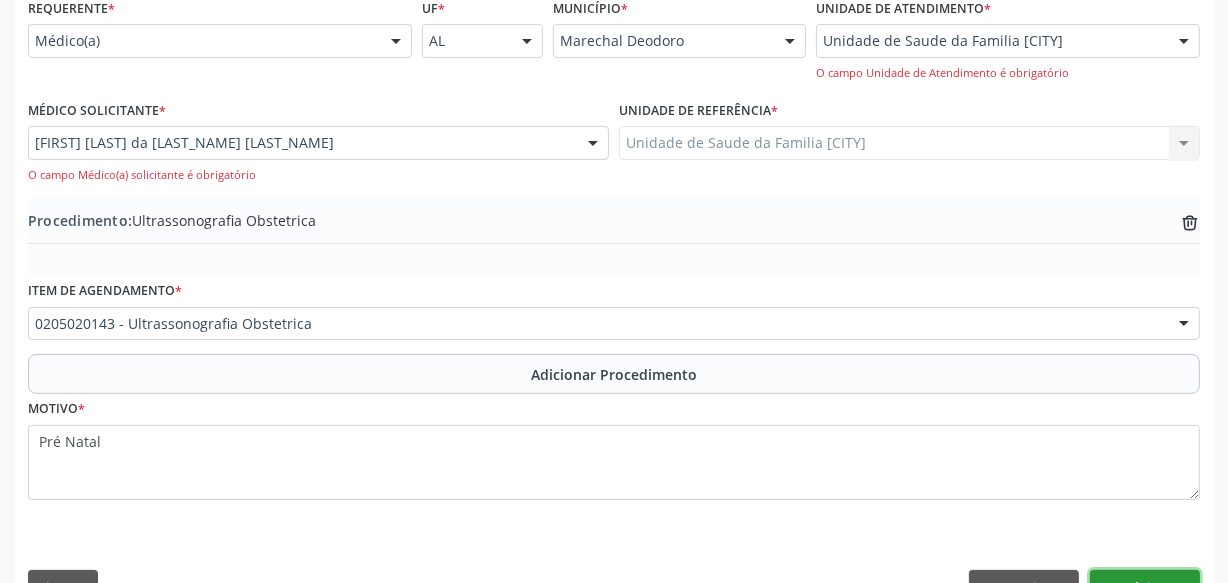 click on "Próximo" at bounding box center (1145, 587) 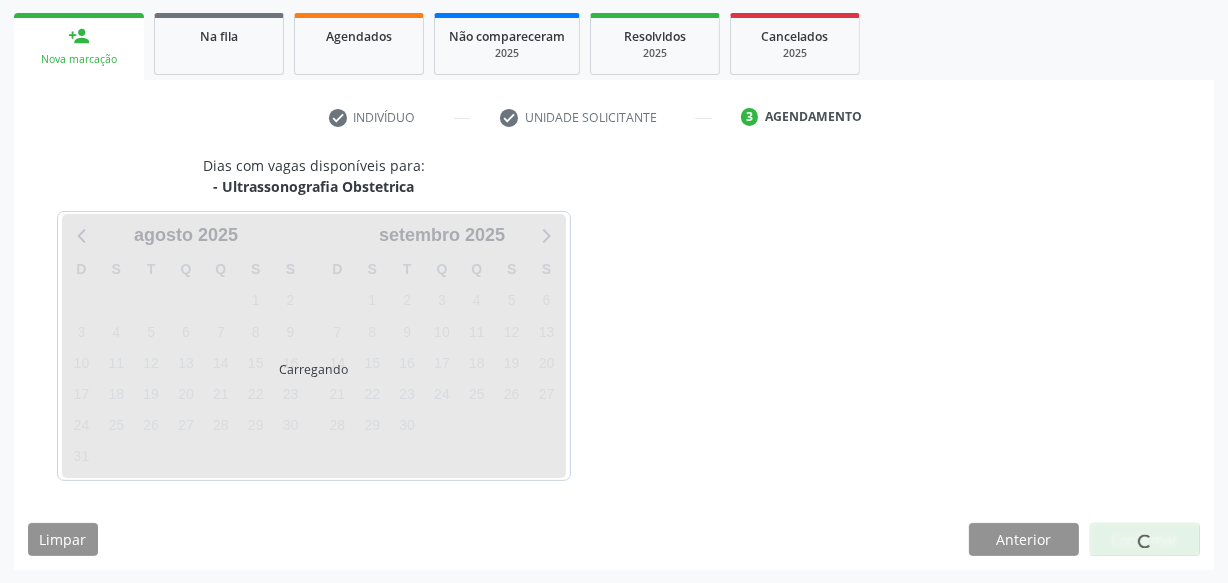 scroll, scrollTop: 372, scrollLeft: 0, axis: vertical 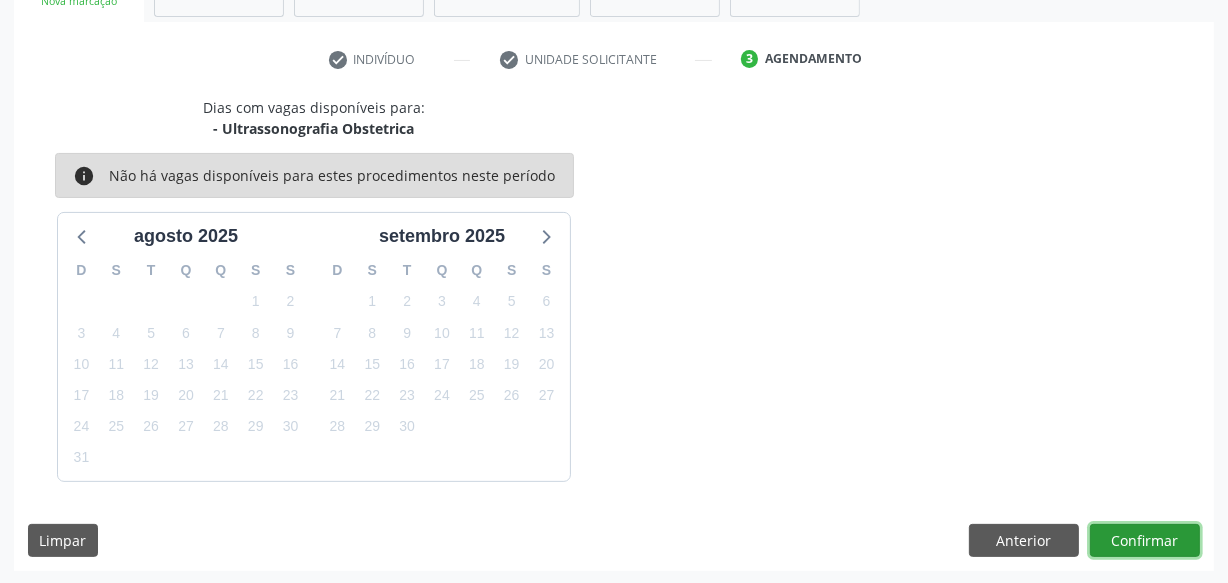 click on "Confirmar" at bounding box center (1145, 541) 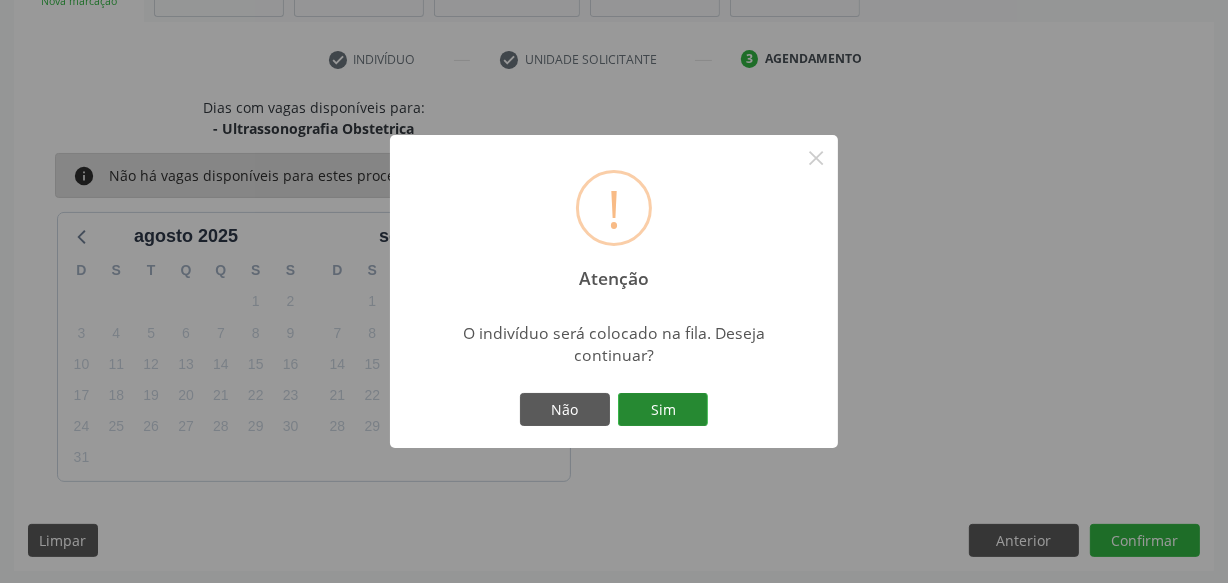 click on "Sim" at bounding box center [663, 410] 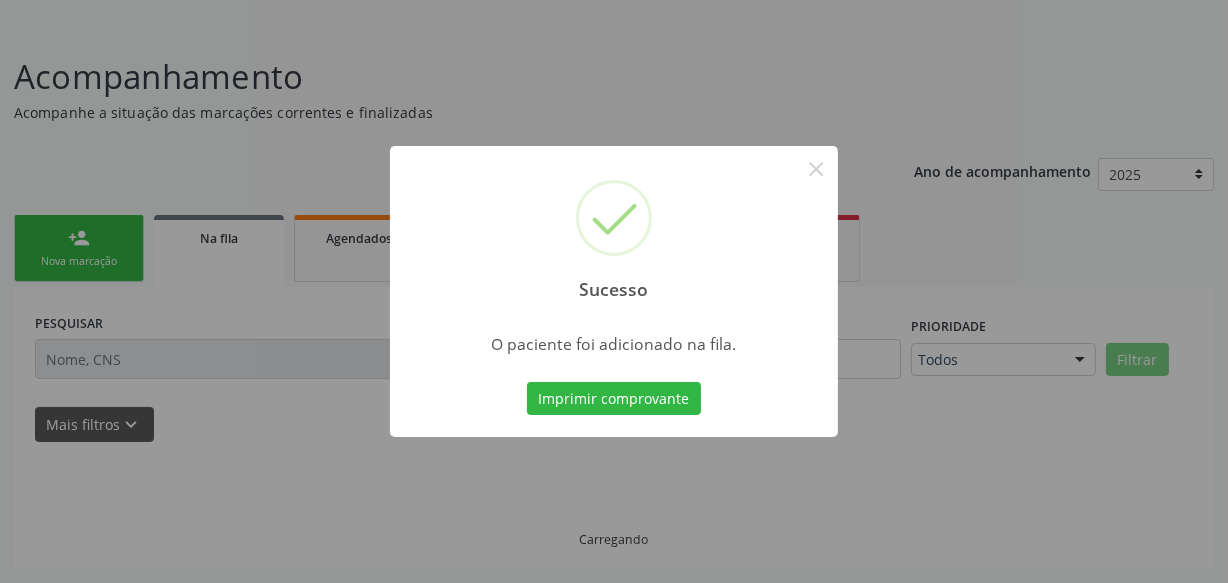 scroll, scrollTop: 110, scrollLeft: 0, axis: vertical 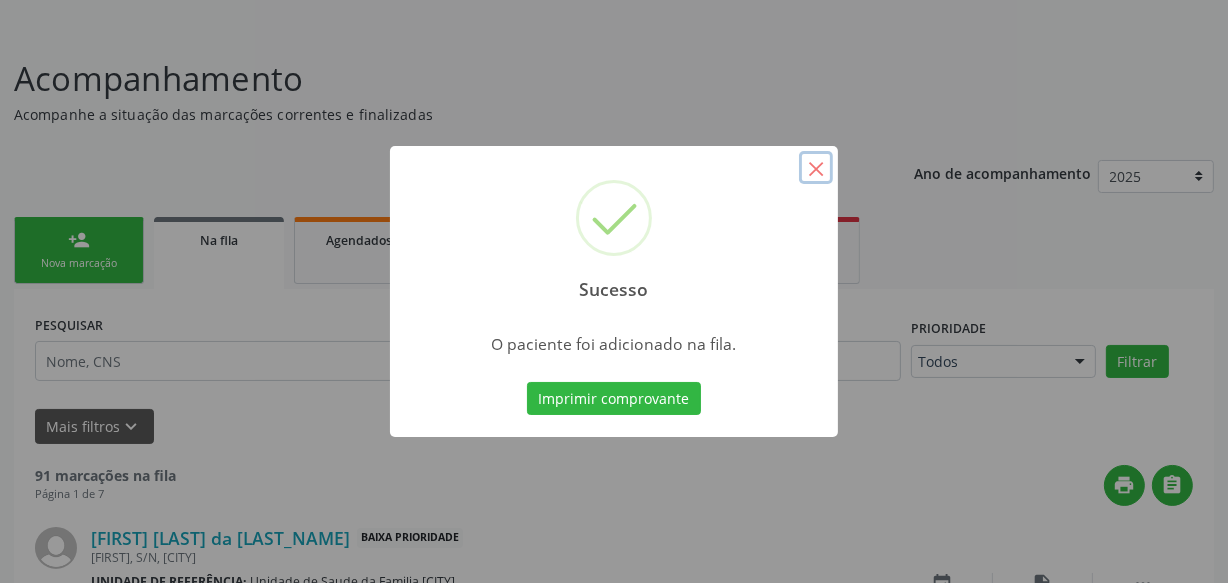 click on "×" at bounding box center [816, 168] 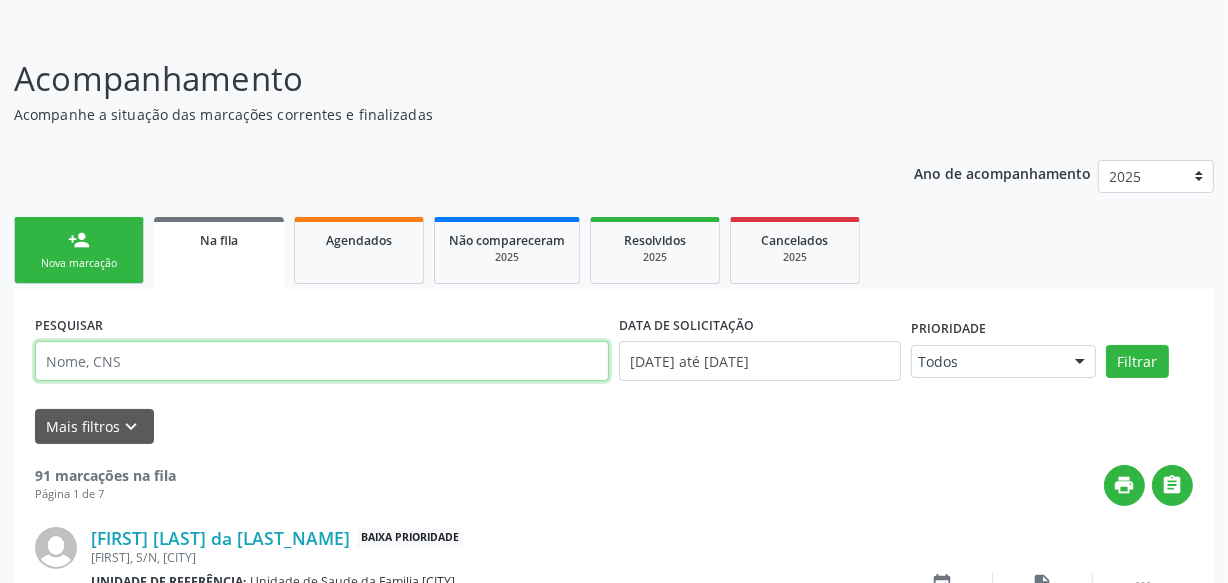 click at bounding box center [322, 361] 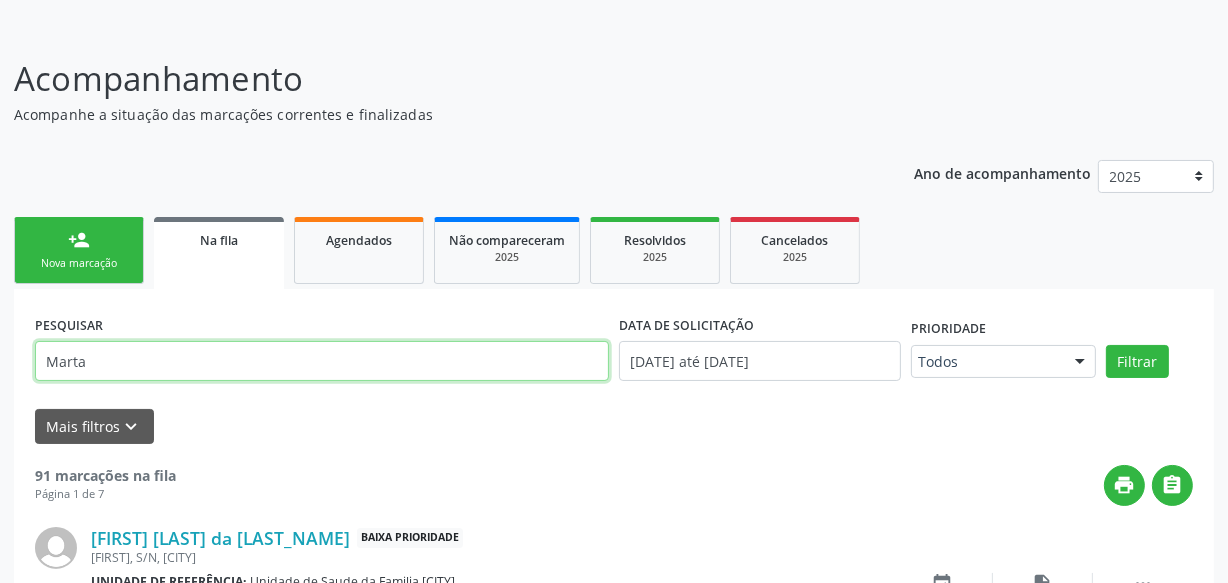 type on "Marta" 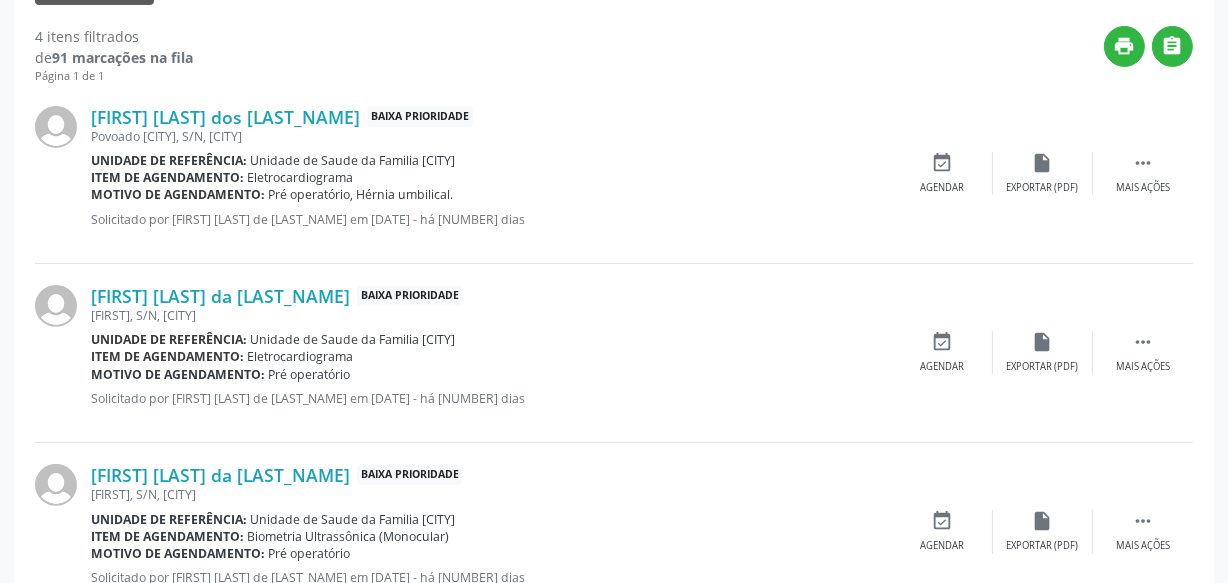 scroll, scrollTop: 72, scrollLeft: 0, axis: vertical 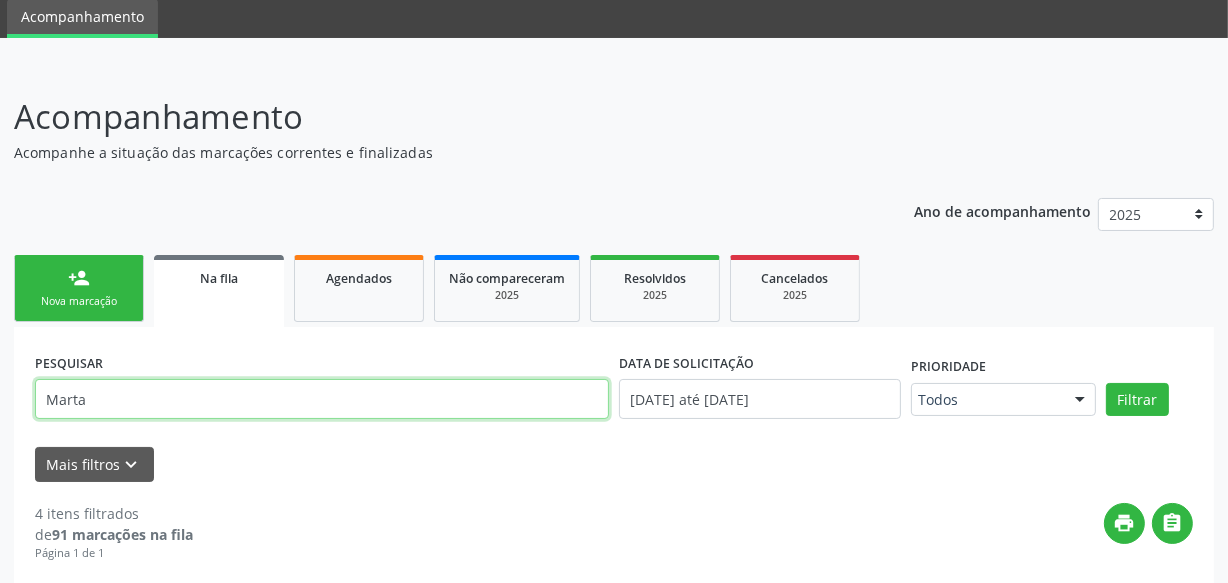 drag, startPoint x: 340, startPoint y: 402, endPoint x: 0, endPoint y: 392, distance: 340.14703 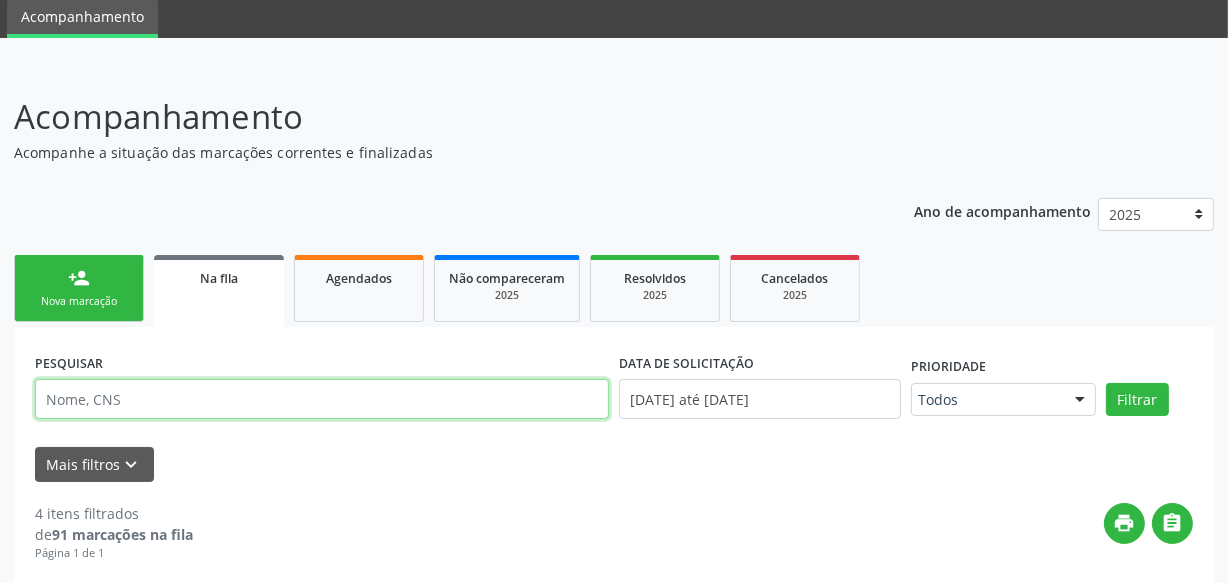 type 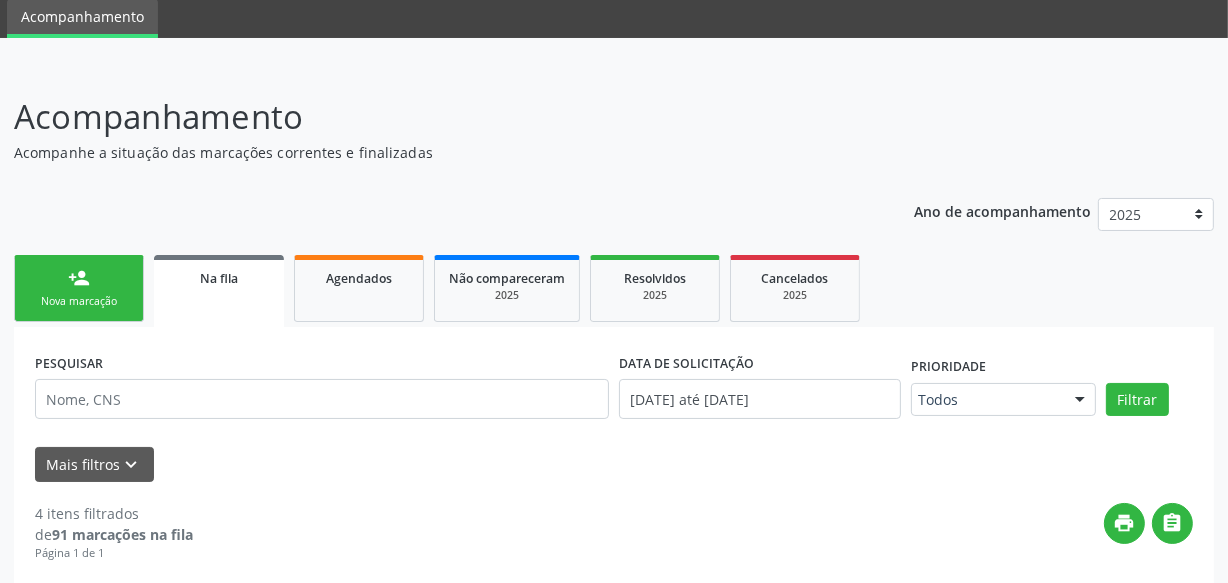 click on "Nova marcação" at bounding box center [79, 301] 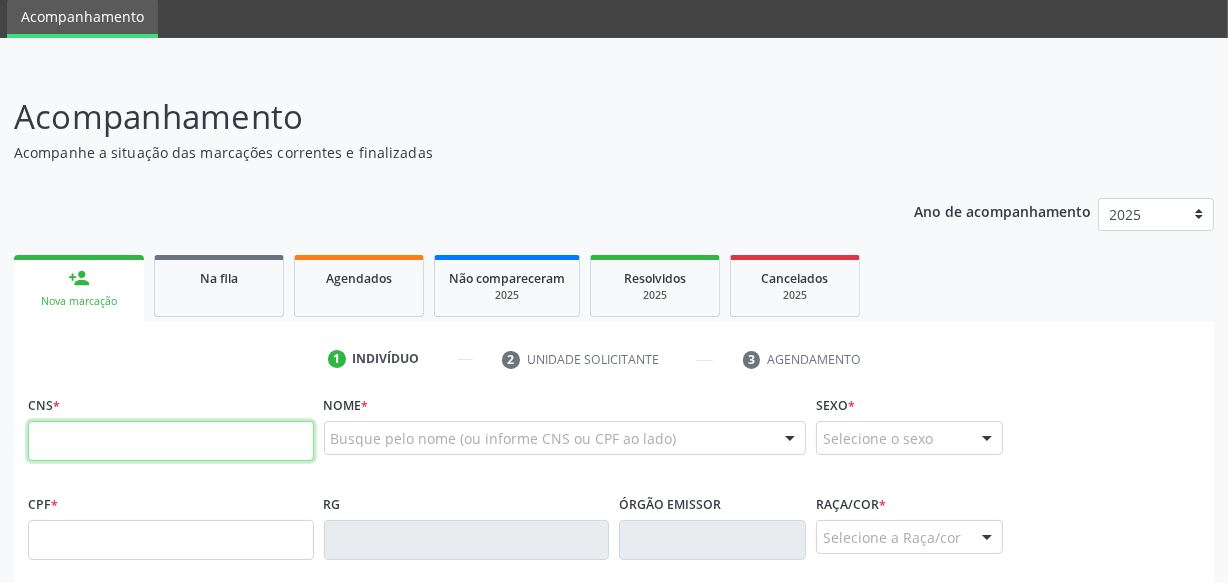click at bounding box center (171, 441) 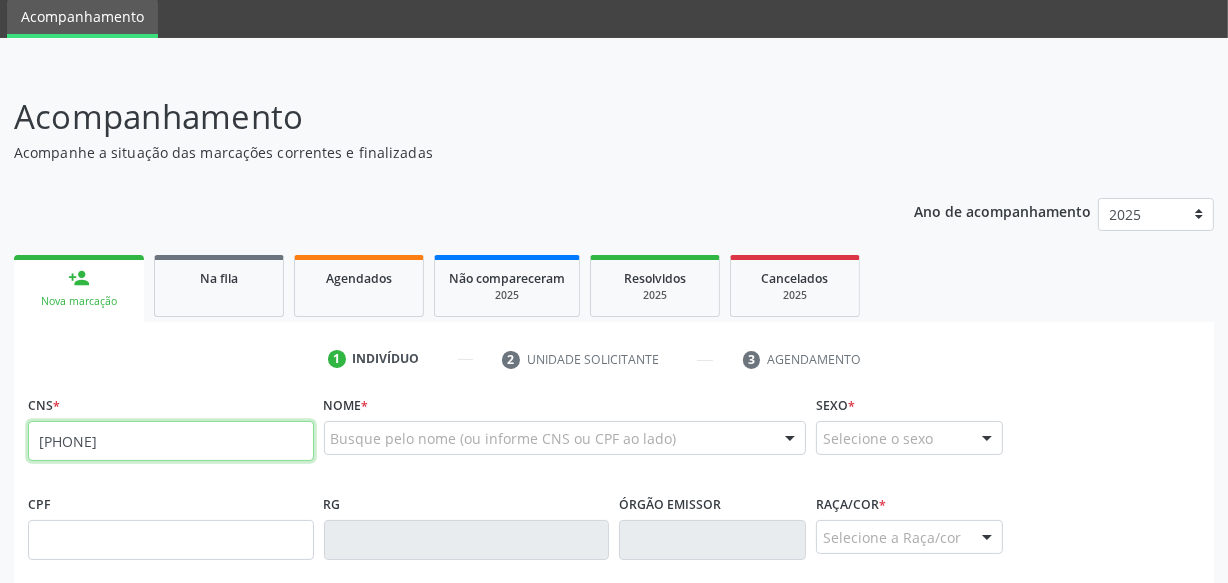 type on "[PHONE]" 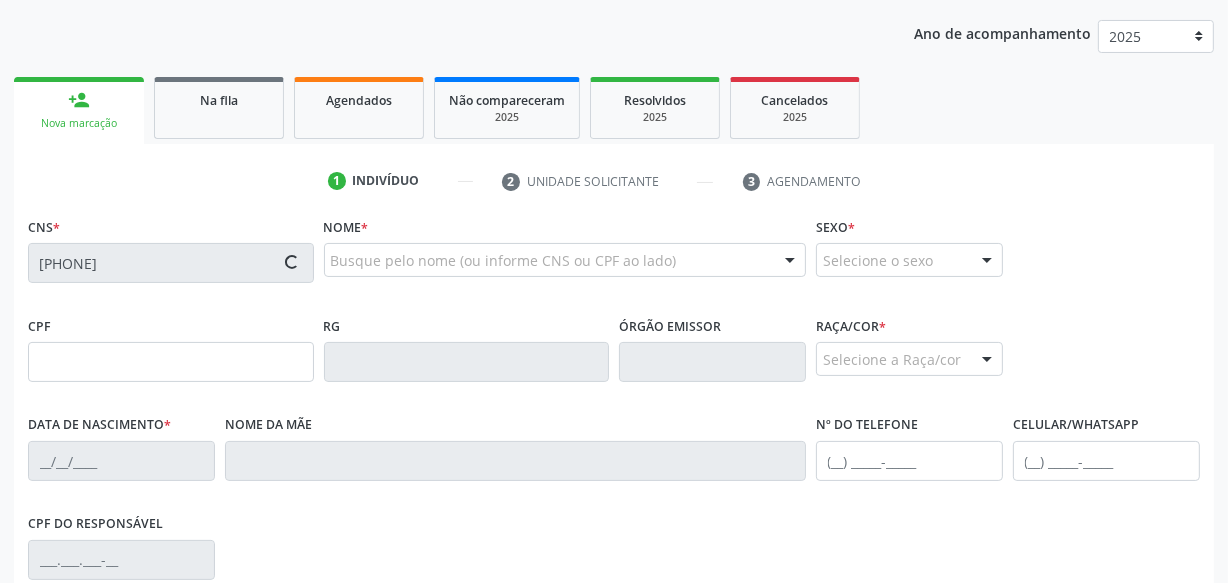 scroll, scrollTop: 254, scrollLeft: 0, axis: vertical 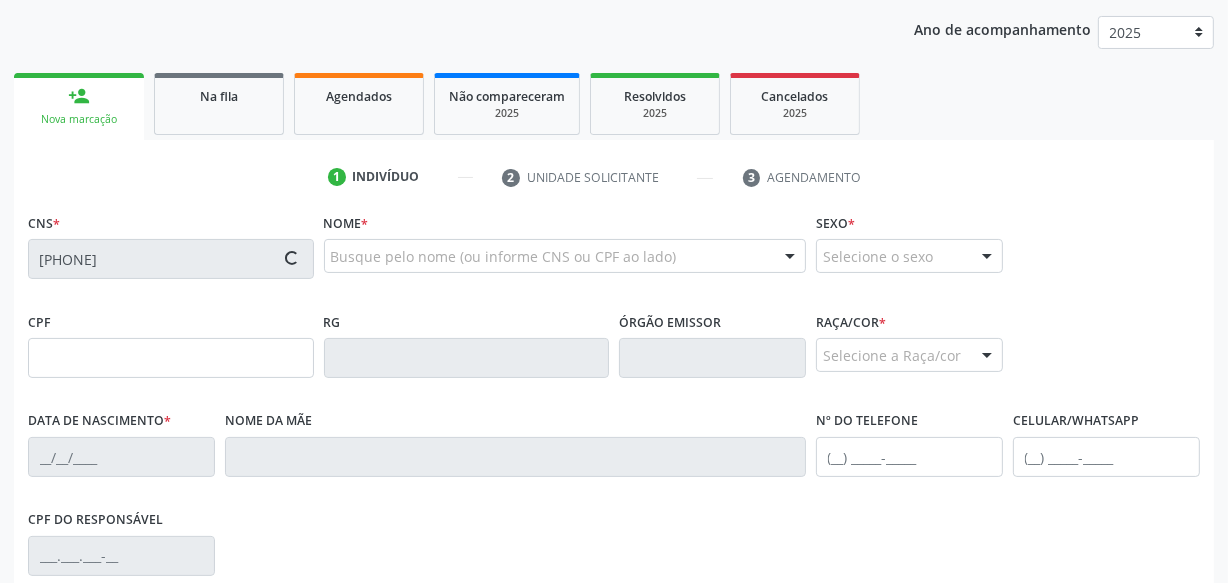 type on "[DATE]" 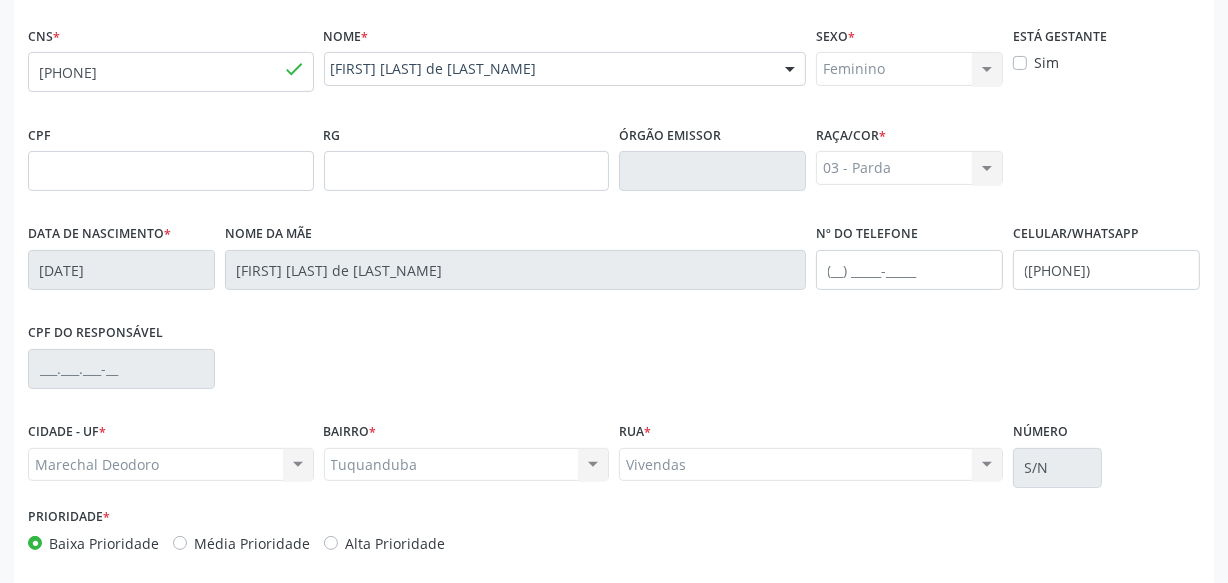 scroll, scrollTop: 528, scrollLeft: 0, axis: vertical 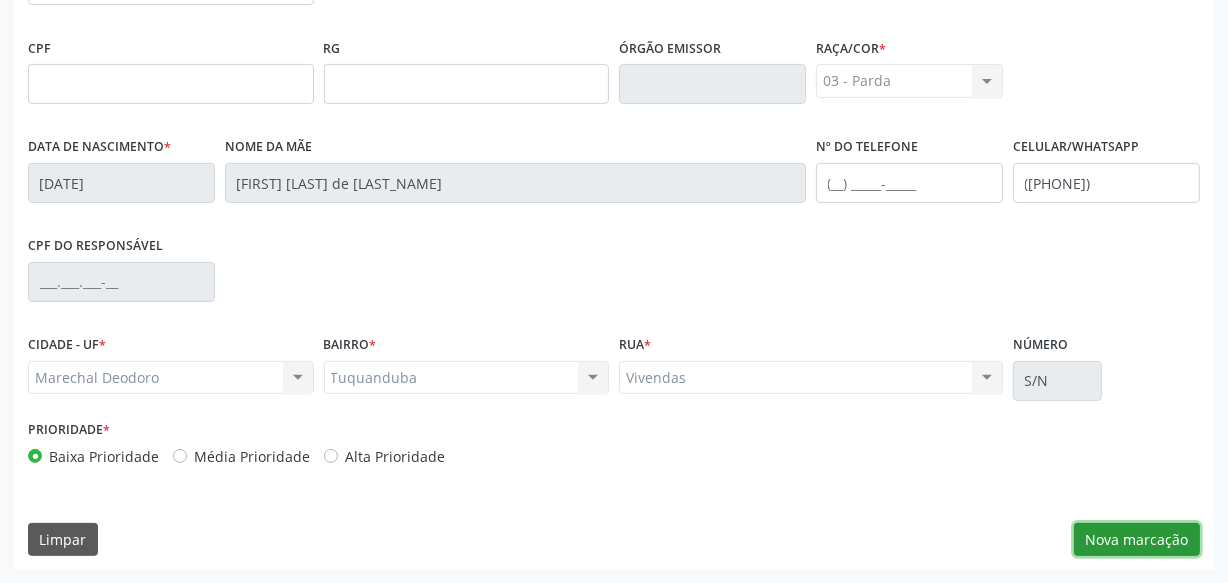 click on "Nova marcação" at bounding box center (1137, 540) 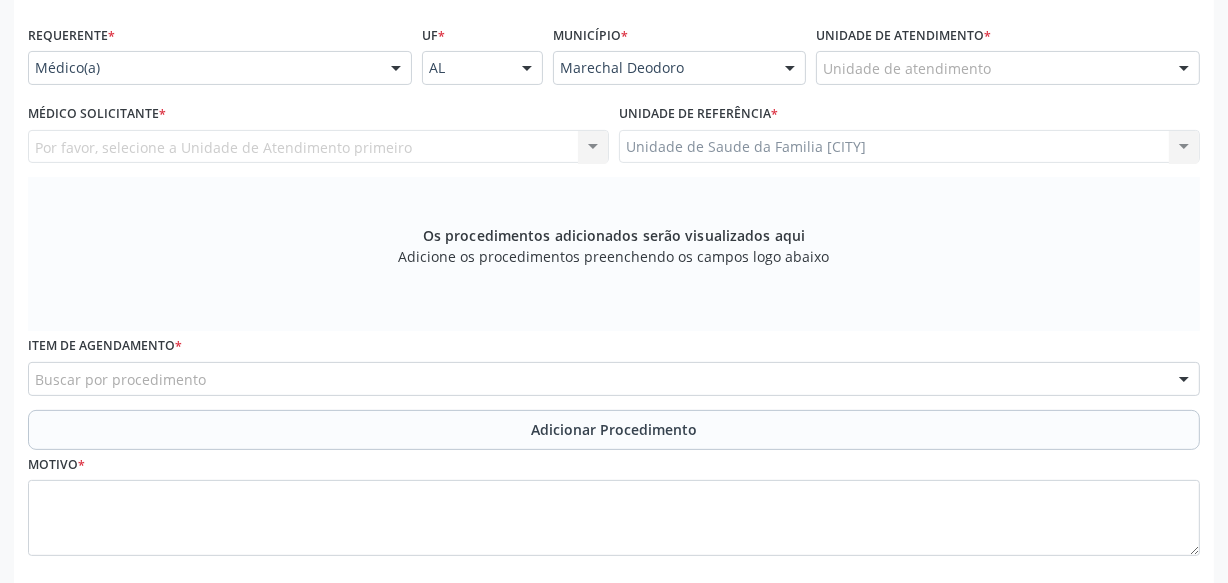 scroll, scrollTop: 346, scrollLeft: 0, axis: vertical 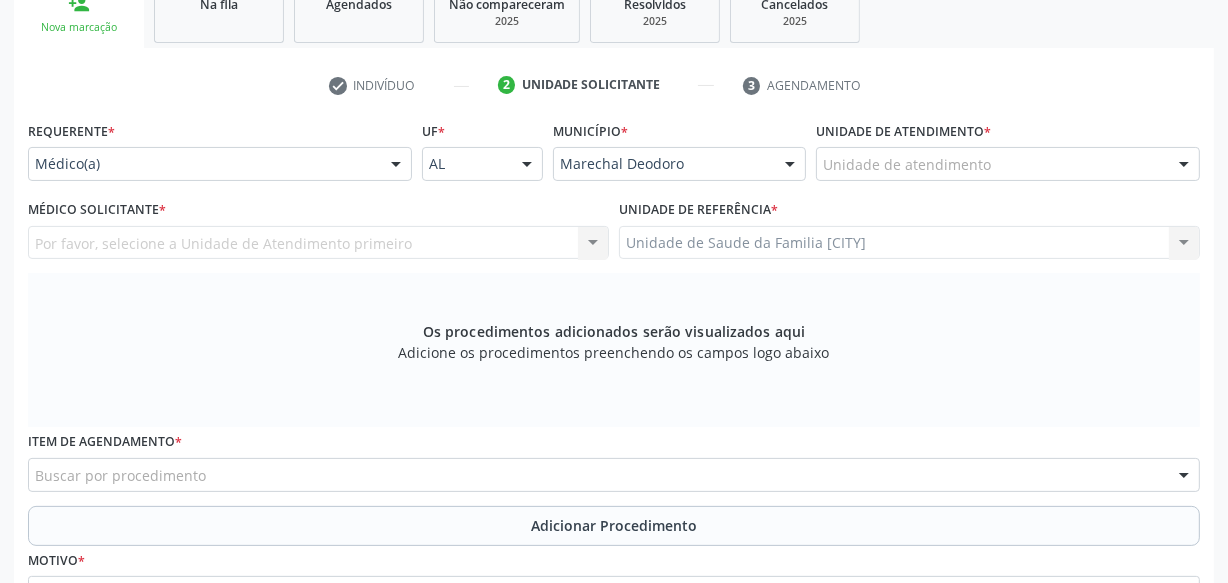 click on "Unidade de atendimento" at bounding box center (1008, 164) 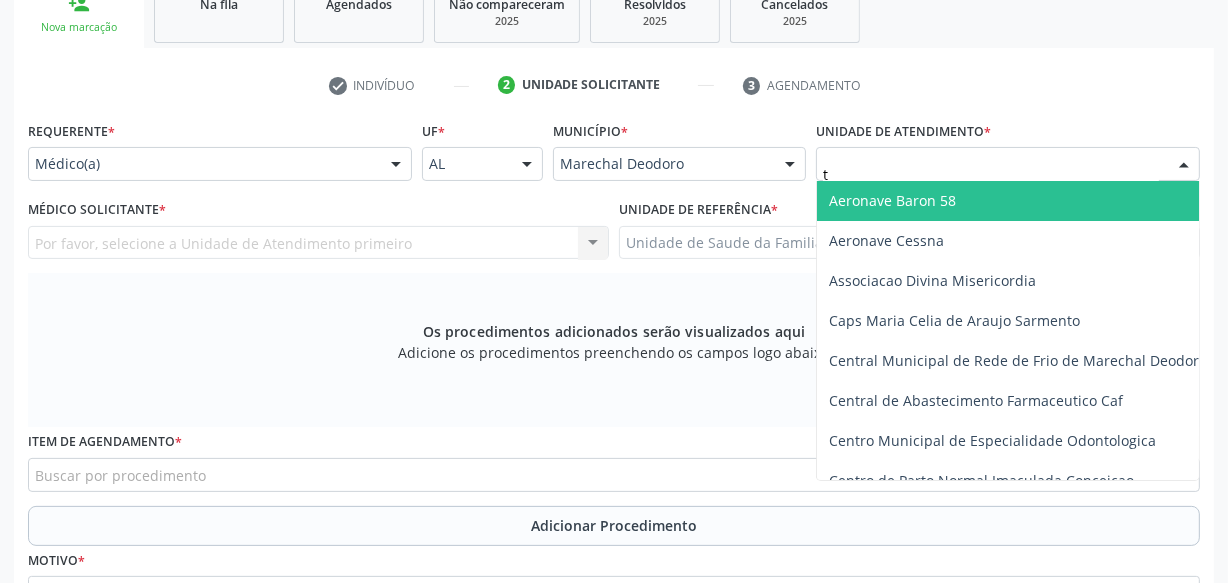 type on "tu" 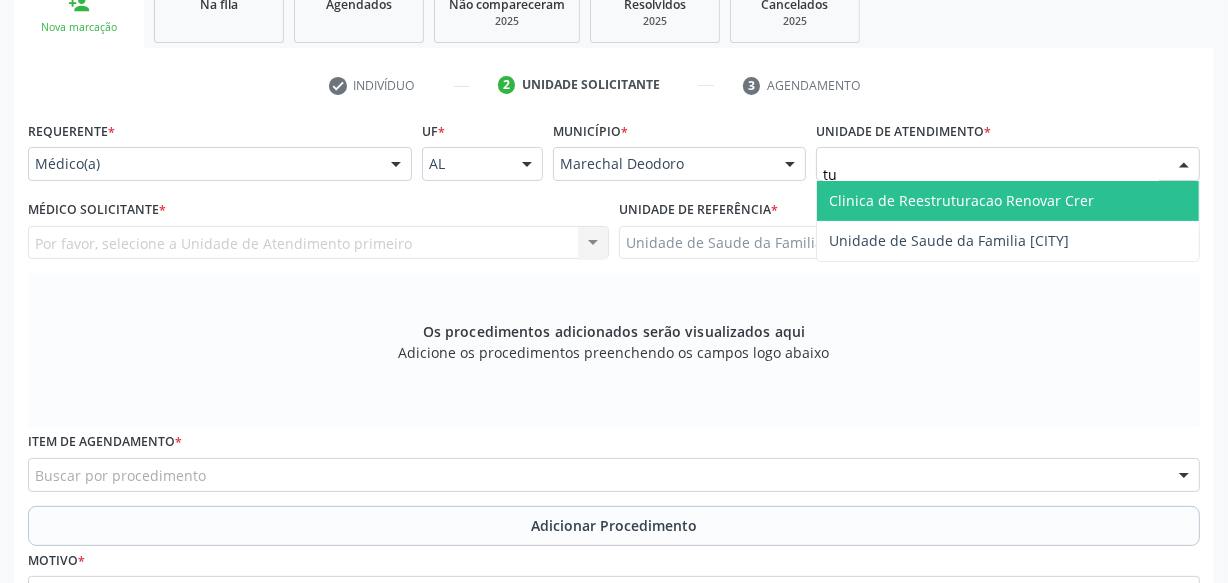 click on "Unidade de Saude da Familia [CITY]" at bounding box center [1008, 241] 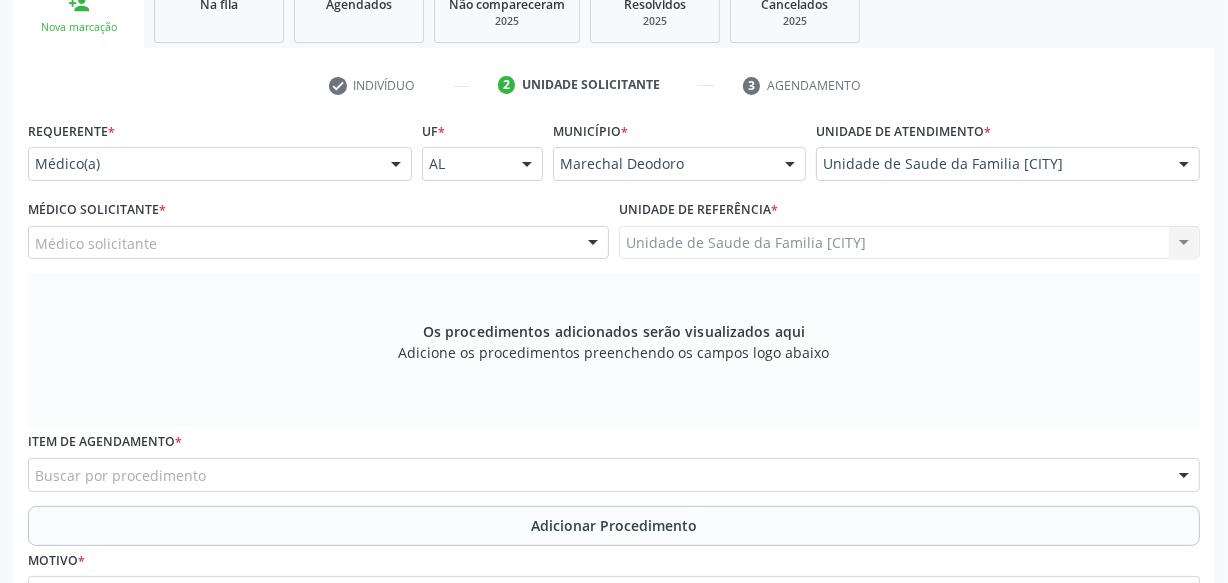 click on "Médico solicitante" at bounding box center (318, 243) 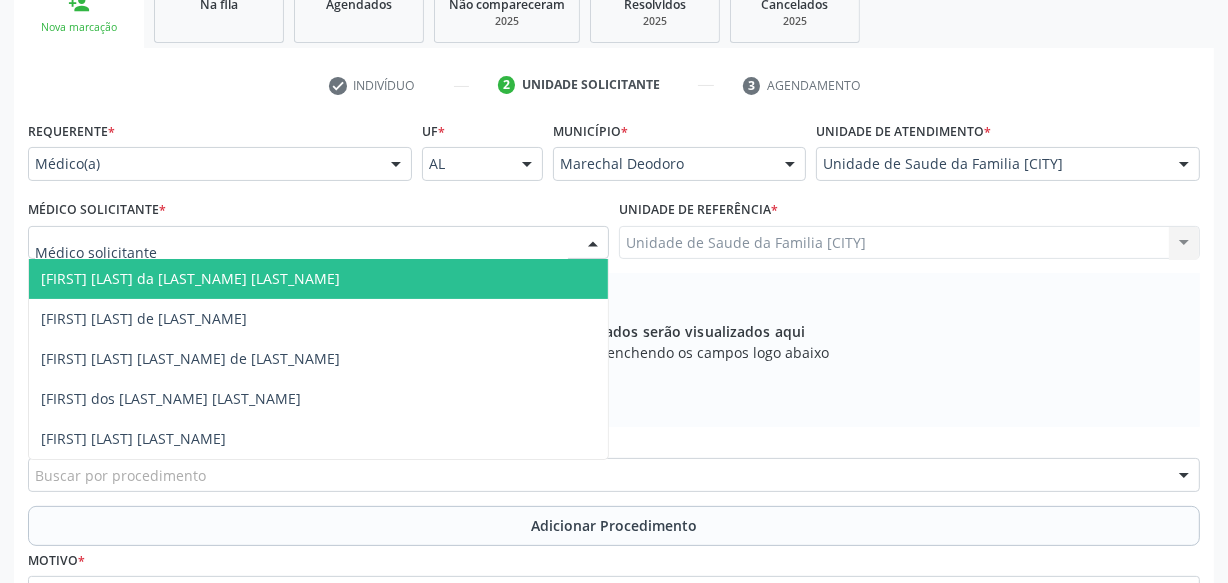 click on "[FIRST] [LAST] da [LAST_NAME] [LAST_NAME]" at bounding box center (318, 279) 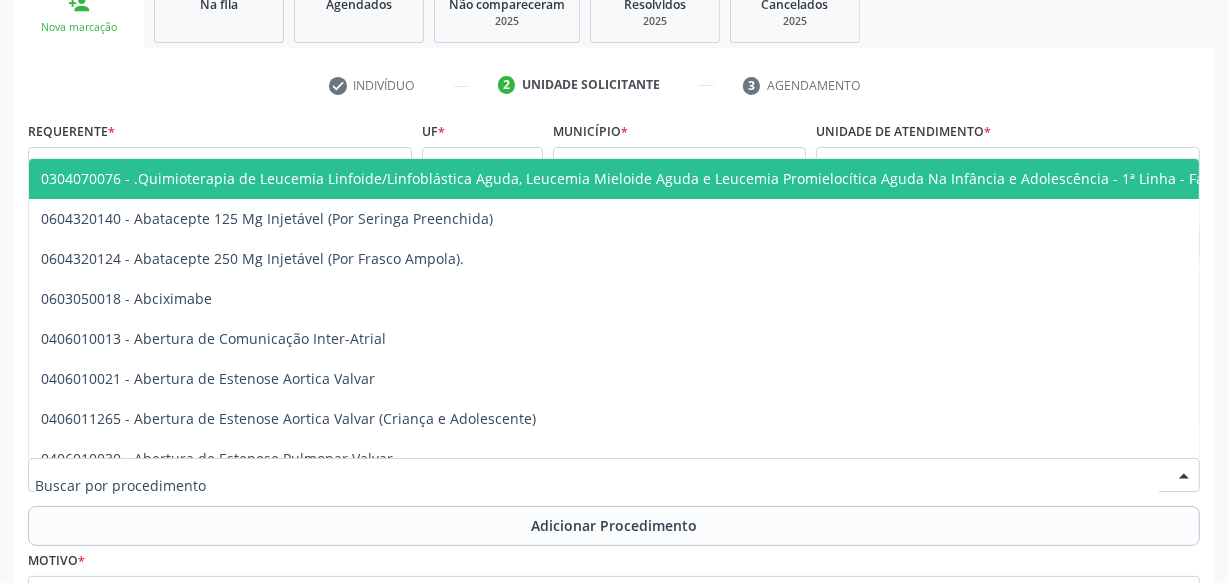 click at bounding box center (614, 475) 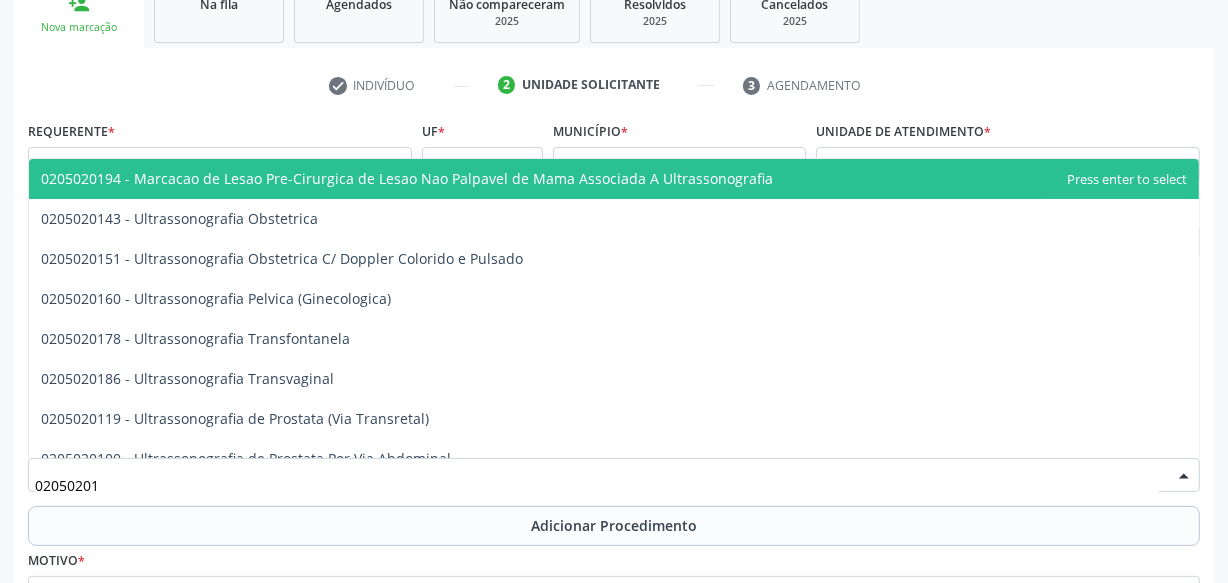 type on "020502014" 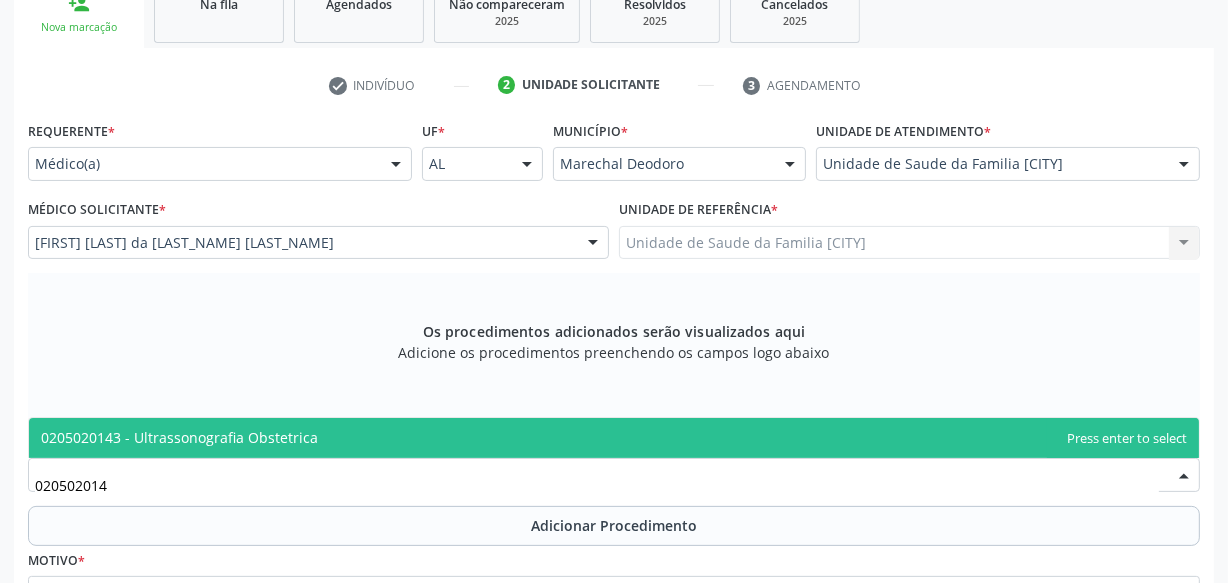 click on "0205020143 - Ultrassonografia Obstetrica" at bounding box center (614, 438) 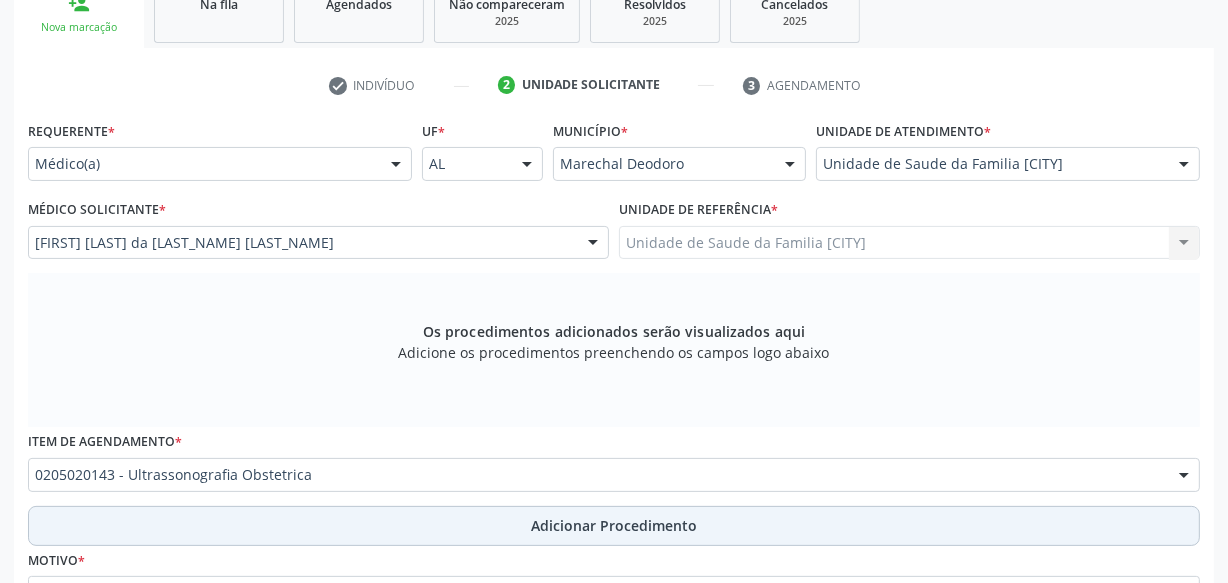 click on "Adicionar Procedimento" at bounding box center [614, 526] 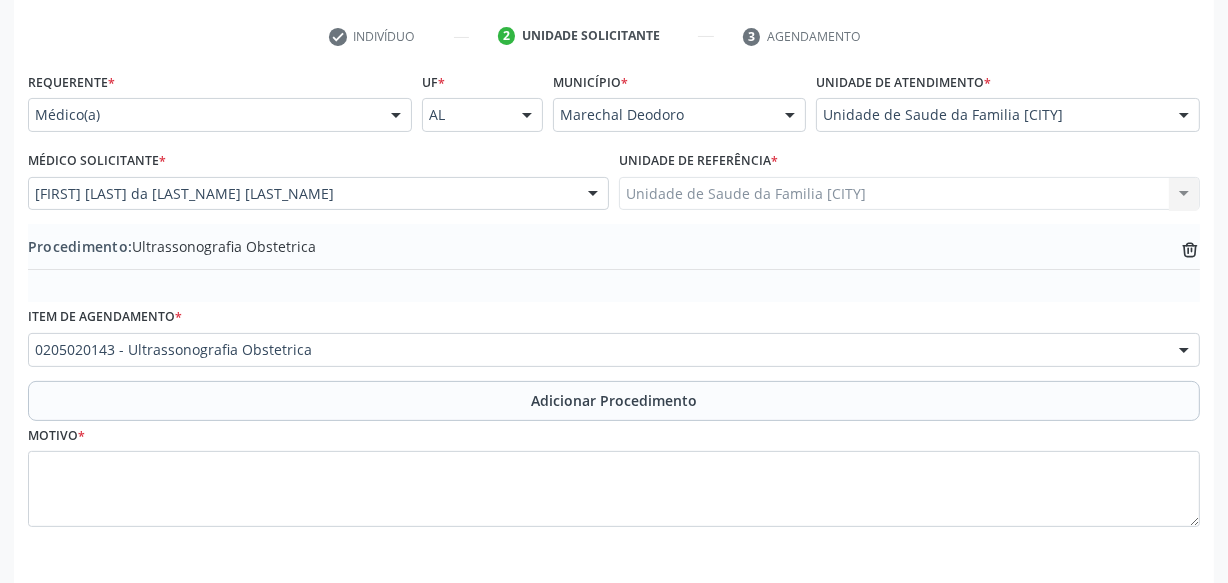 scroll, scrollTop: 469, scrollLeft: 0, axis: vertical 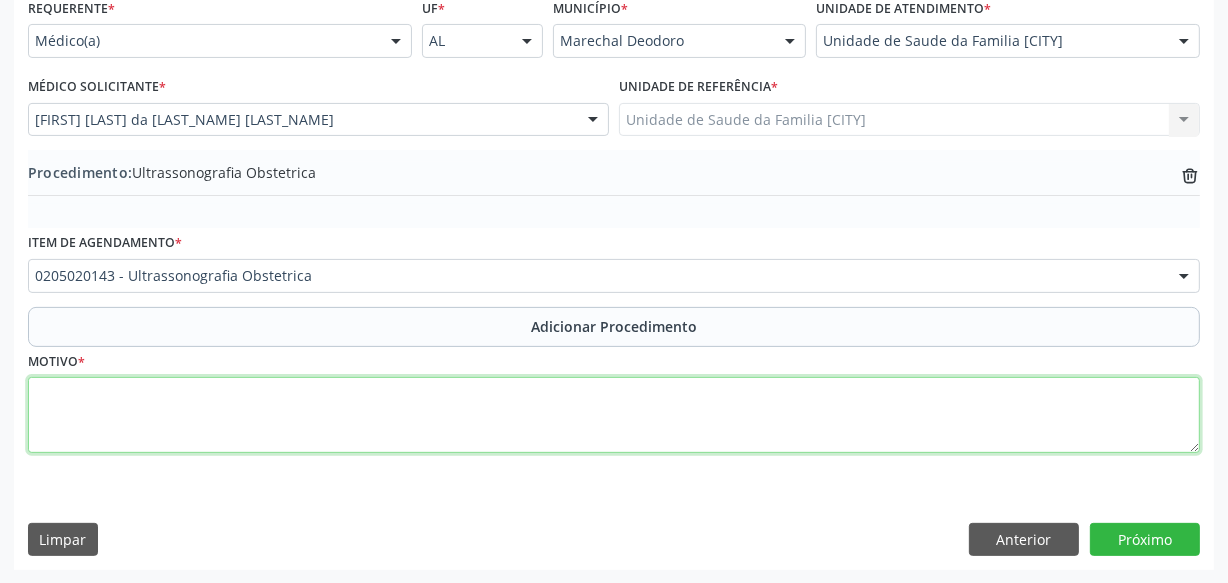click at bounding box center [614, 415] 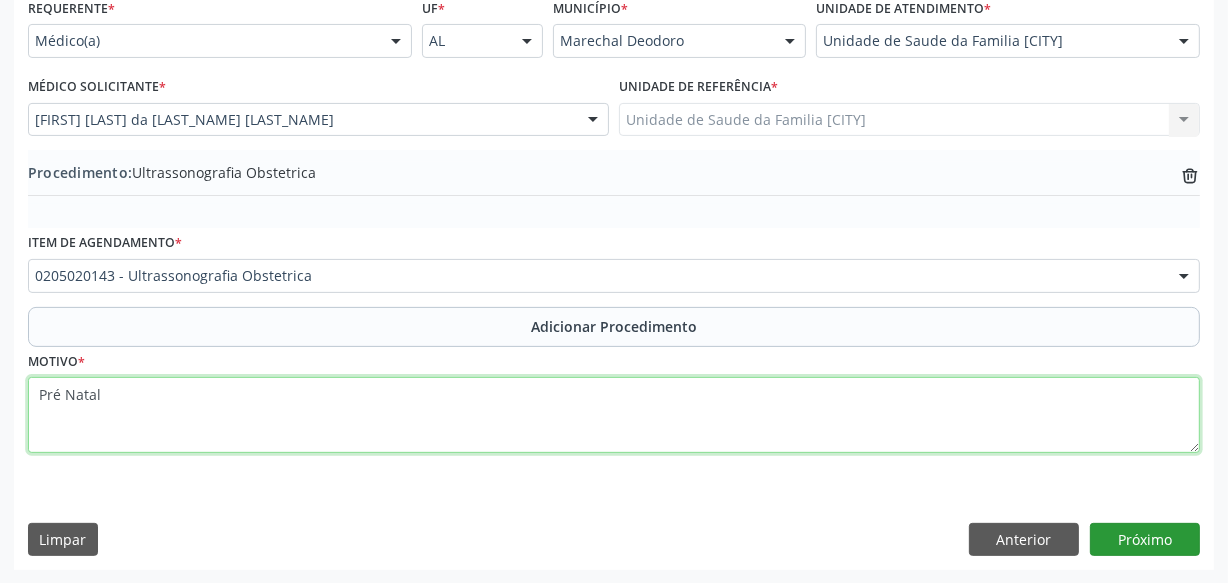 type on "Pré Natal" 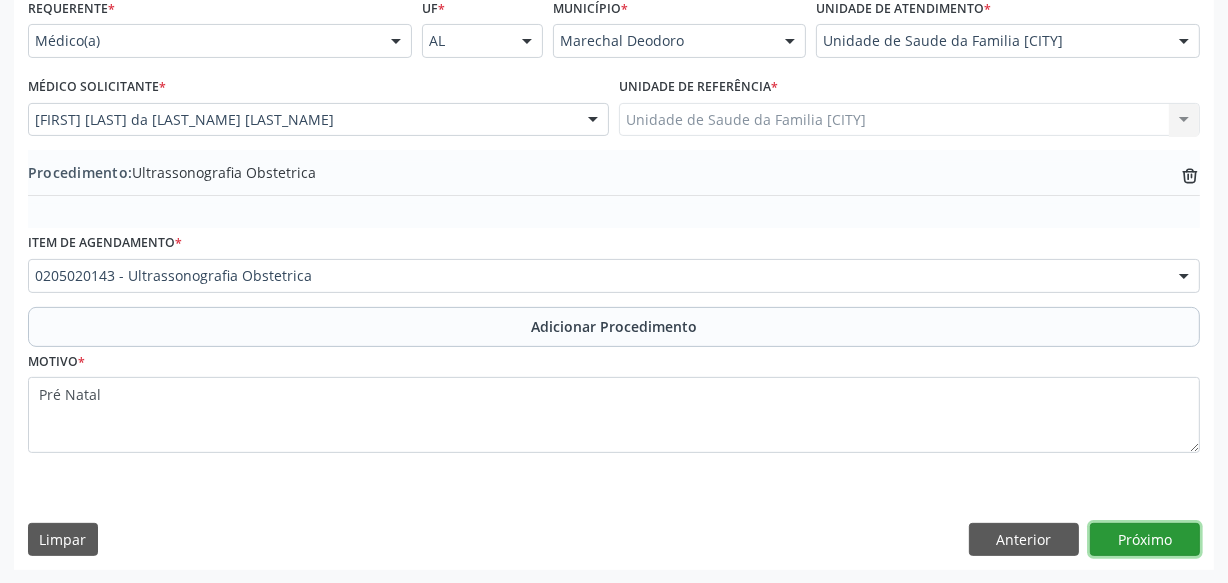 click on "Próximo" at bounding box center [1145, 540] 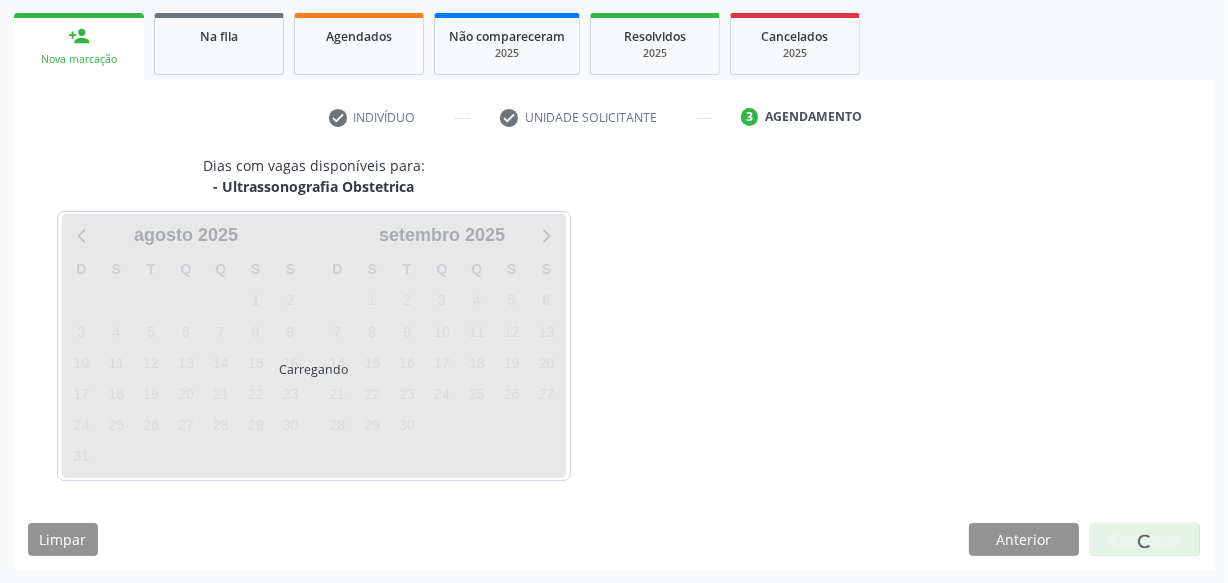 scroll, scrollTop: 372, scrollLeft: 0, axis: vertical 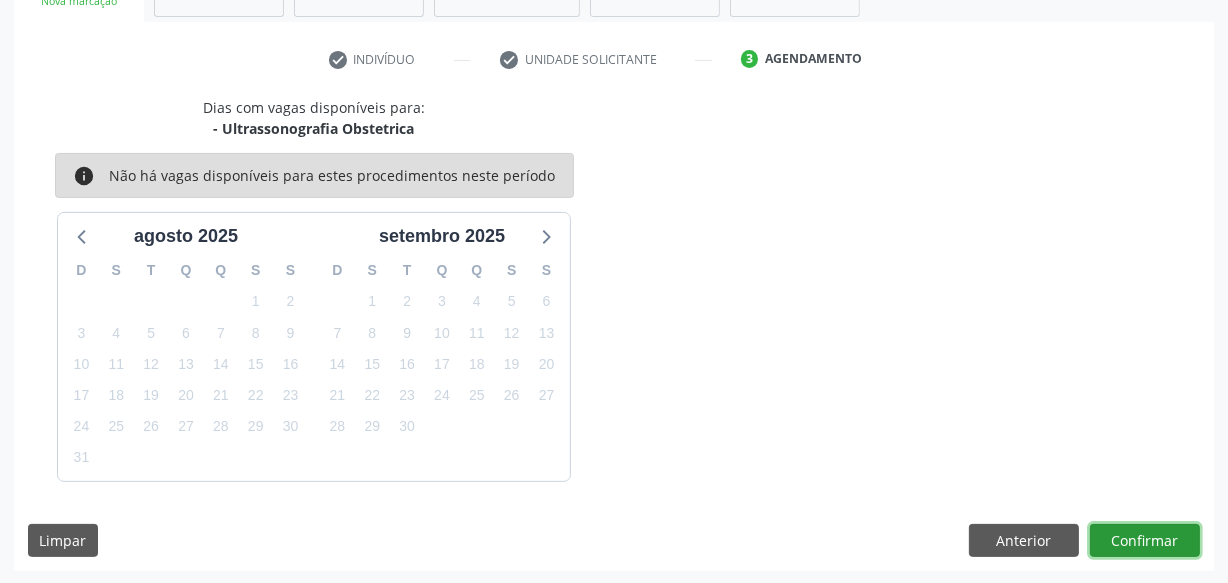 click on "Confirmar" at bounding box center (1145, 541) 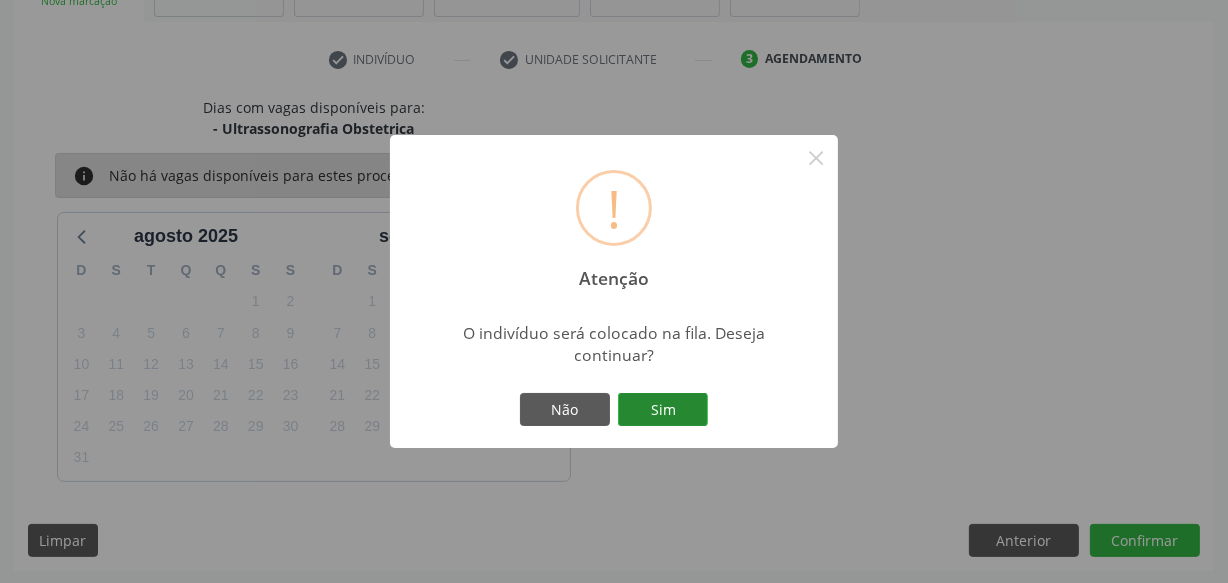 click on "Sim" at bounding box center [663, 410] 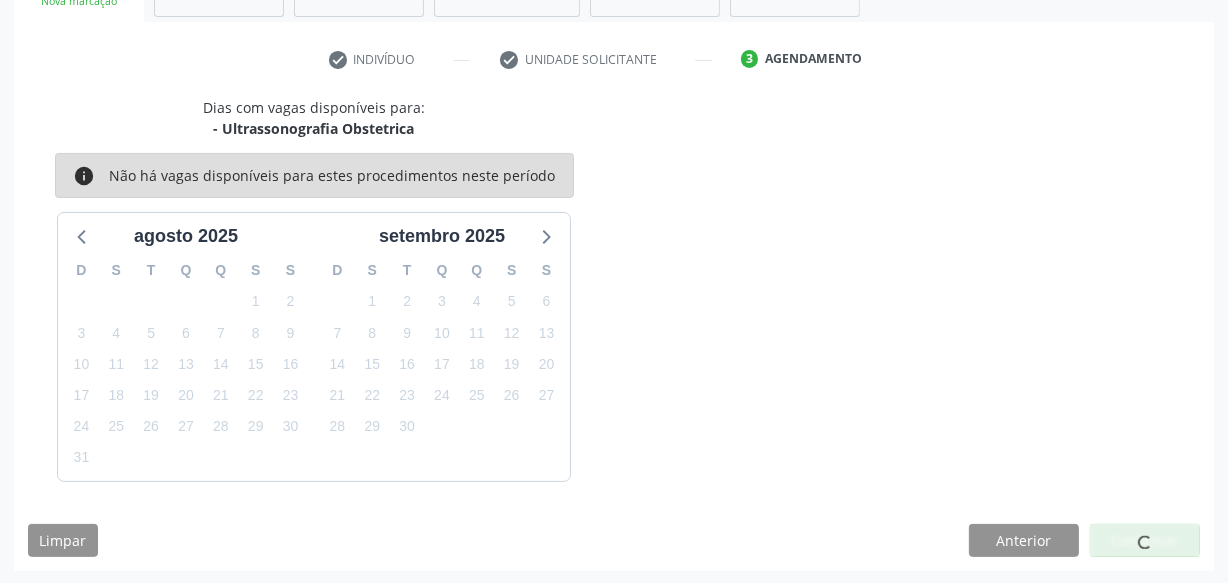 scroll, scrollTop: 110, scrollLeft: 0, axis: vertical 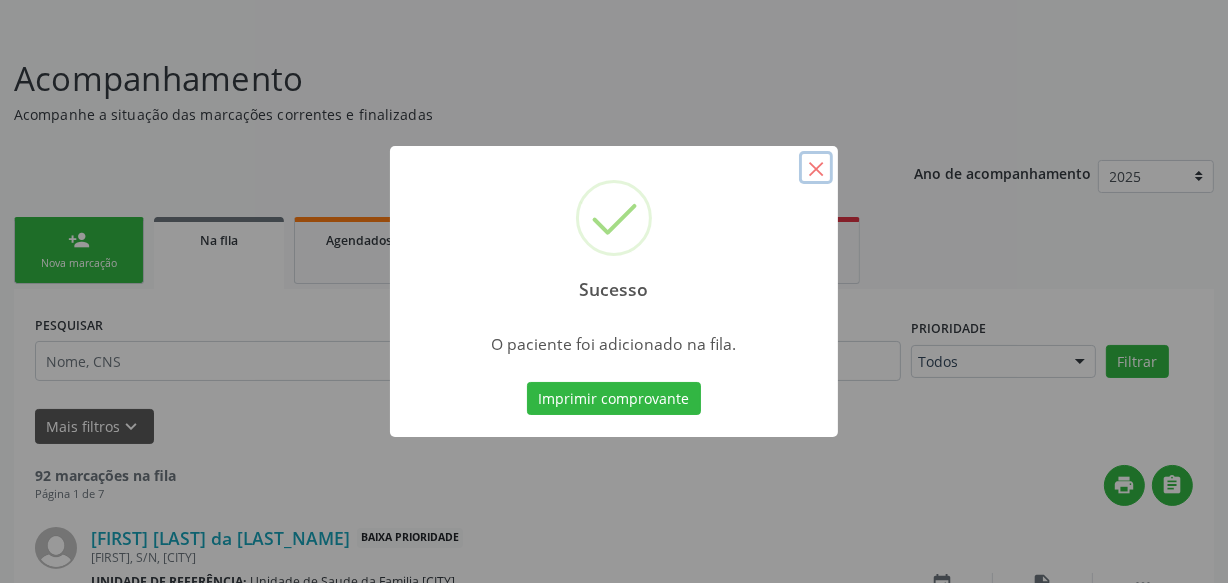 click on "×" at bounding box center (816, 168) 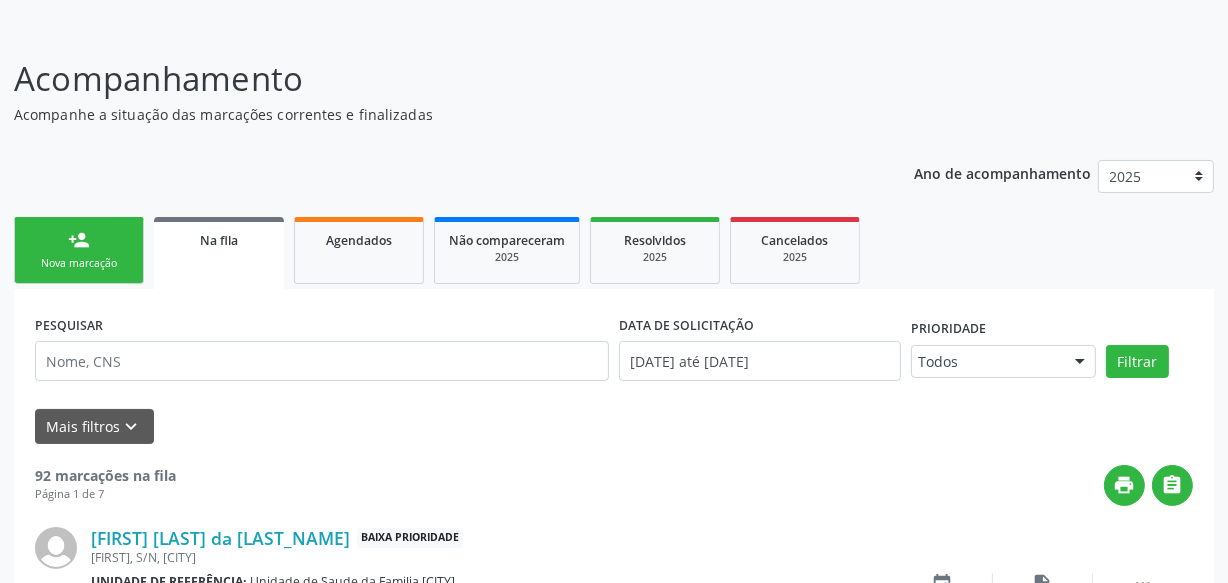 click on "person_add
Nova marcação" at bounding box center (79, 250) 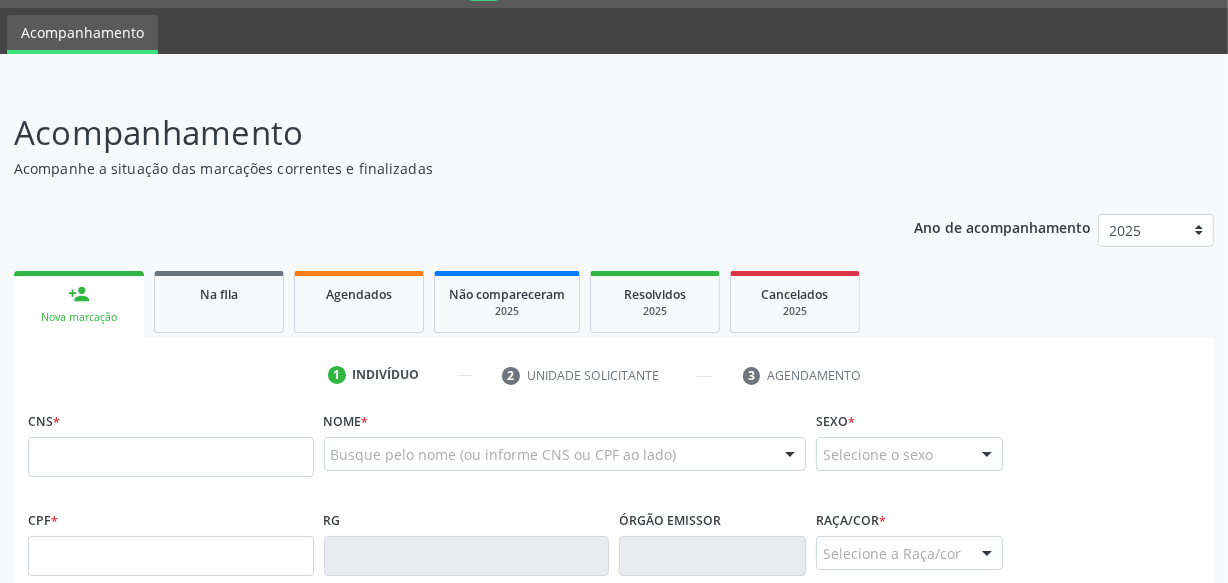 scroll, scrollTop: 0, scrollLeft: 0, axis: both 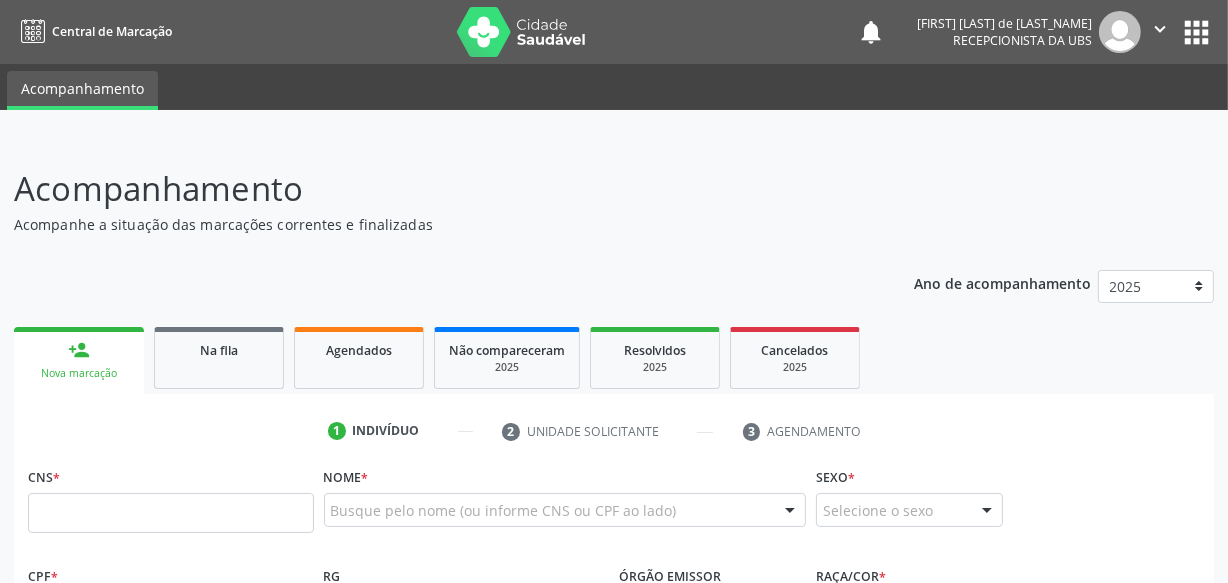click on "" at bounding box center [1160, 29] 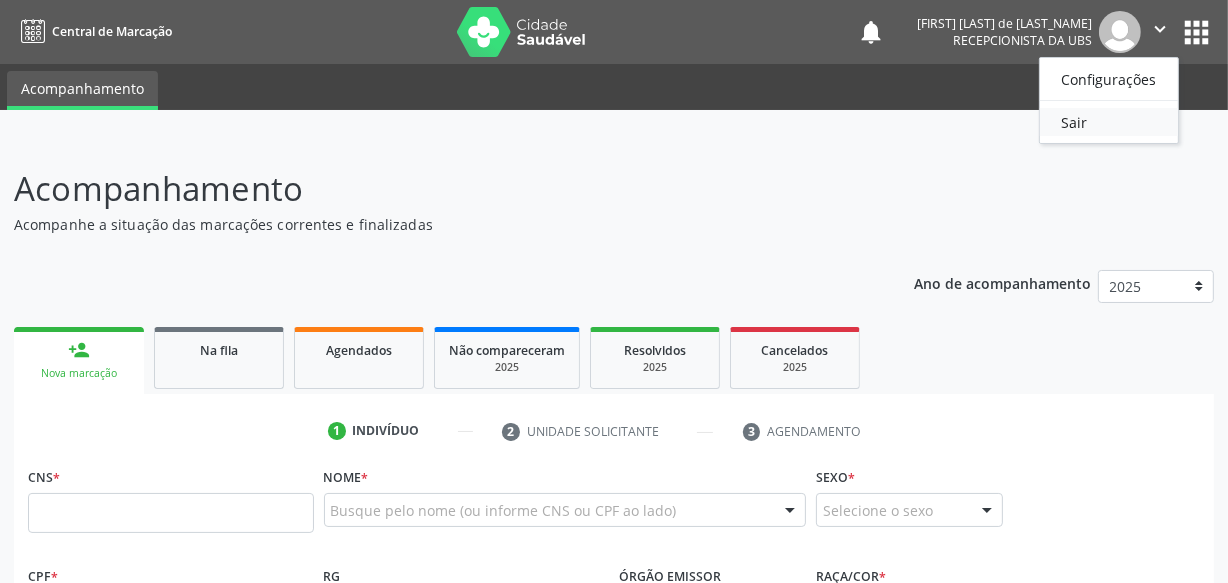 click on "Sair" at bounding box center (1109, 122) 